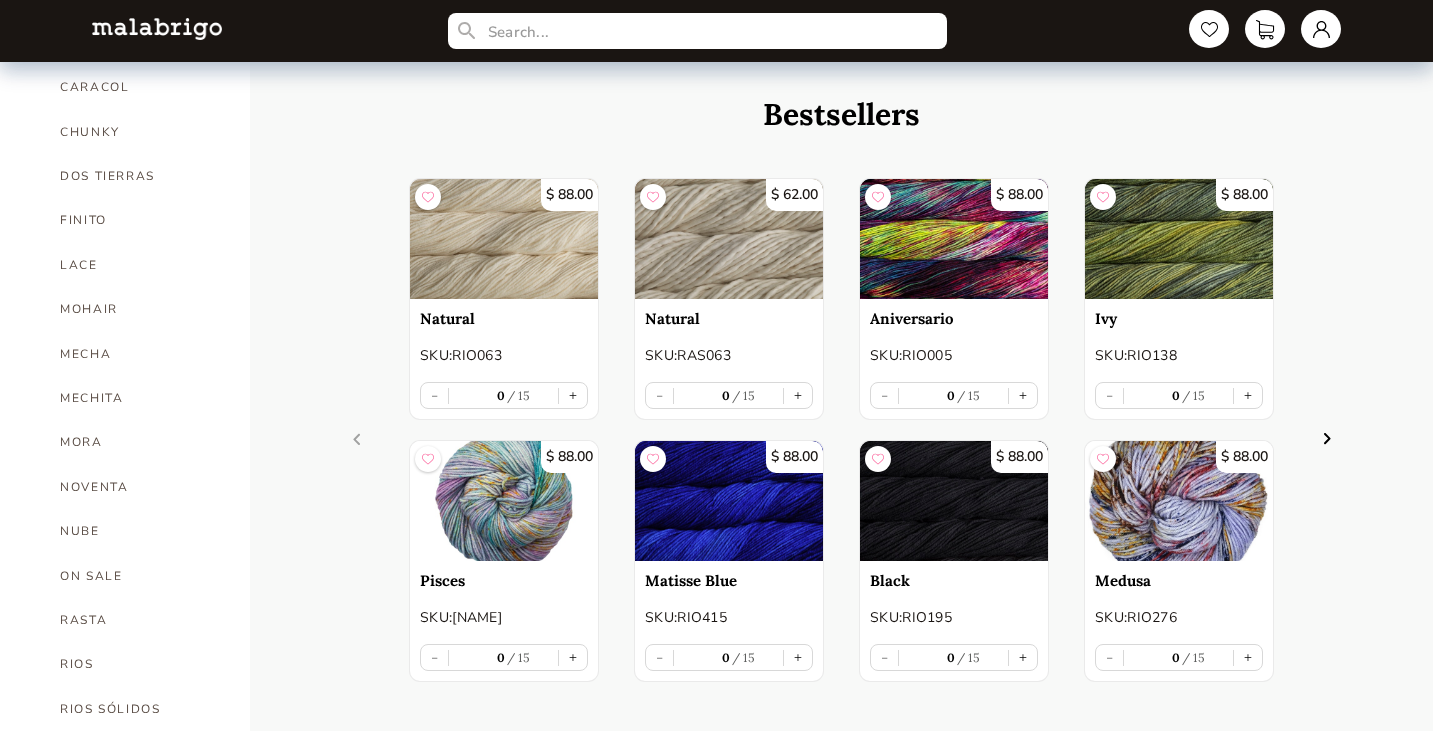 scroll, scrollTop: 933, scrollLeft: 0, axis: vertical 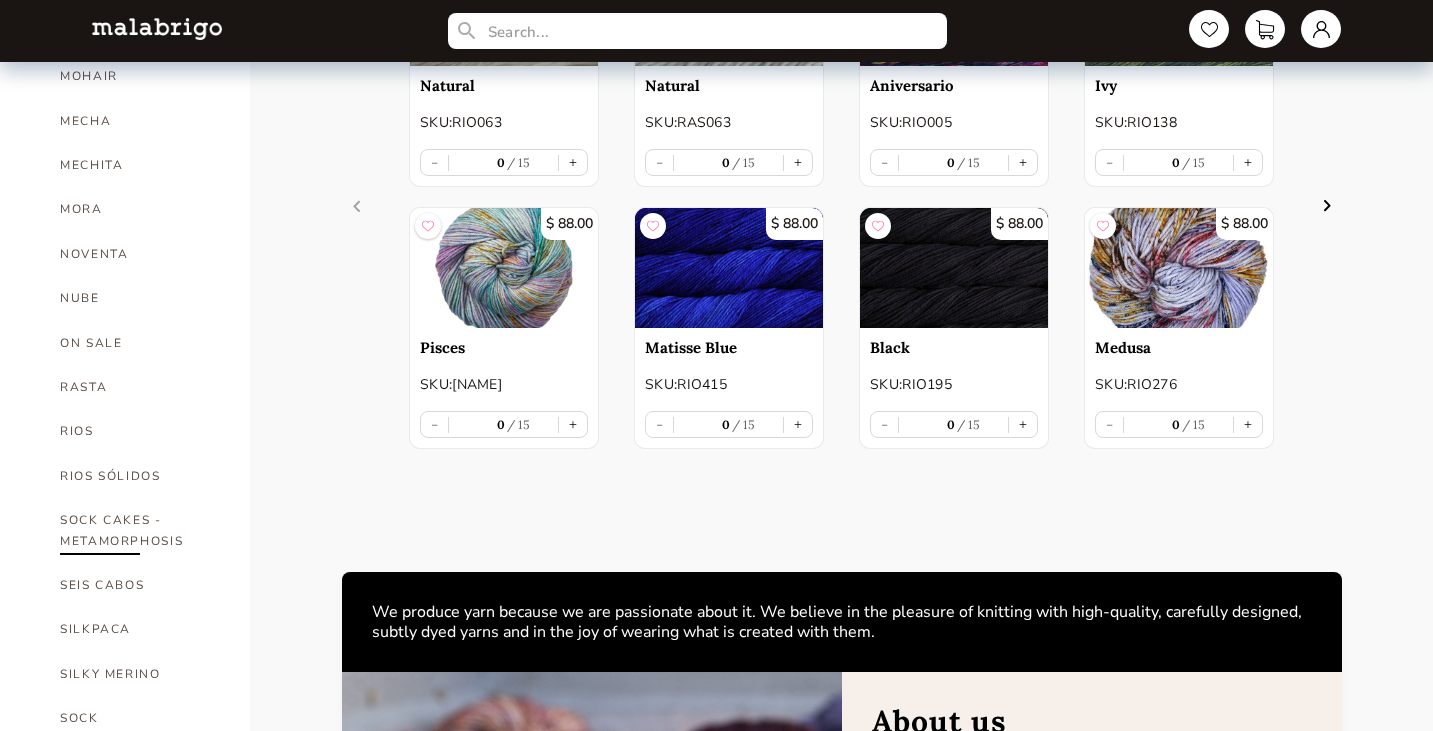 click on "SOCK CAKES - METAMORPHOSIS" at bounding box center [140, 530] 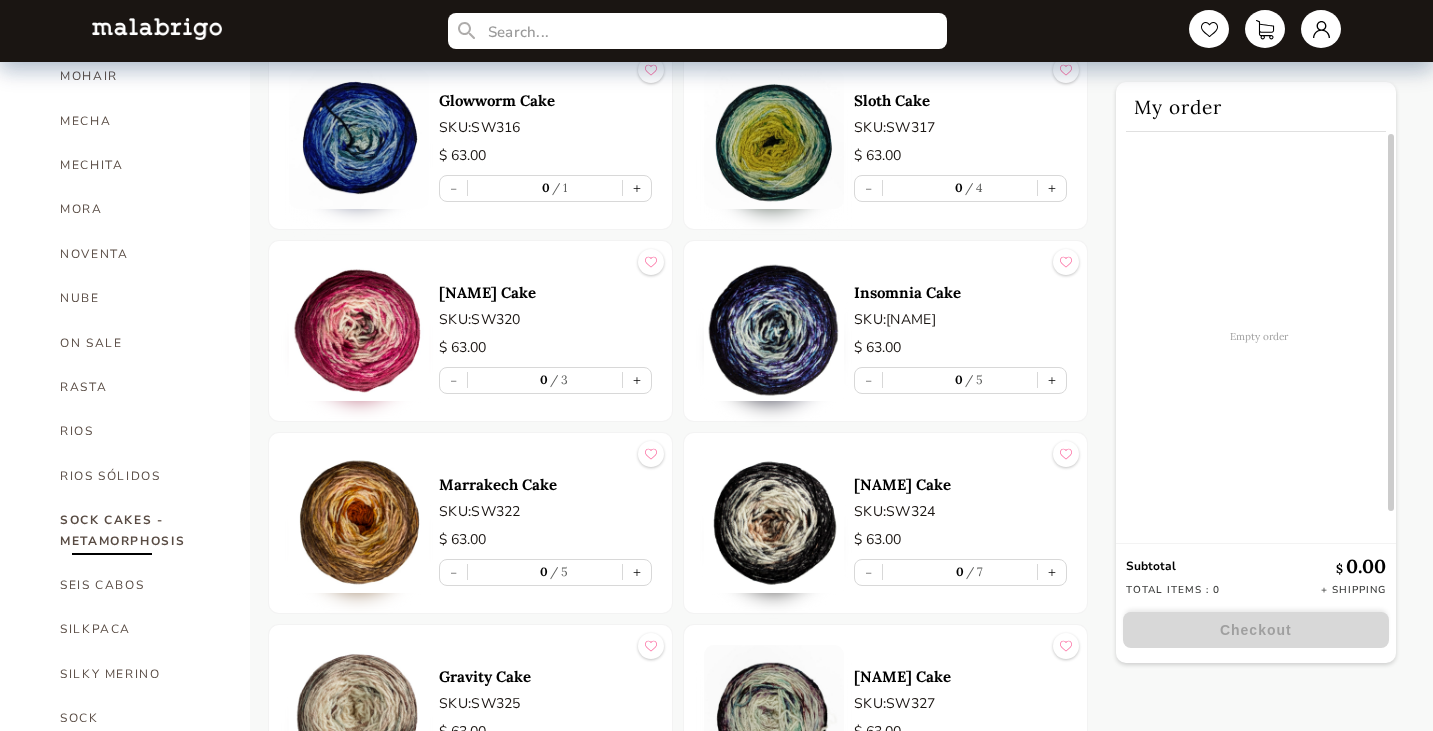 click at bounding box center [359, 139] 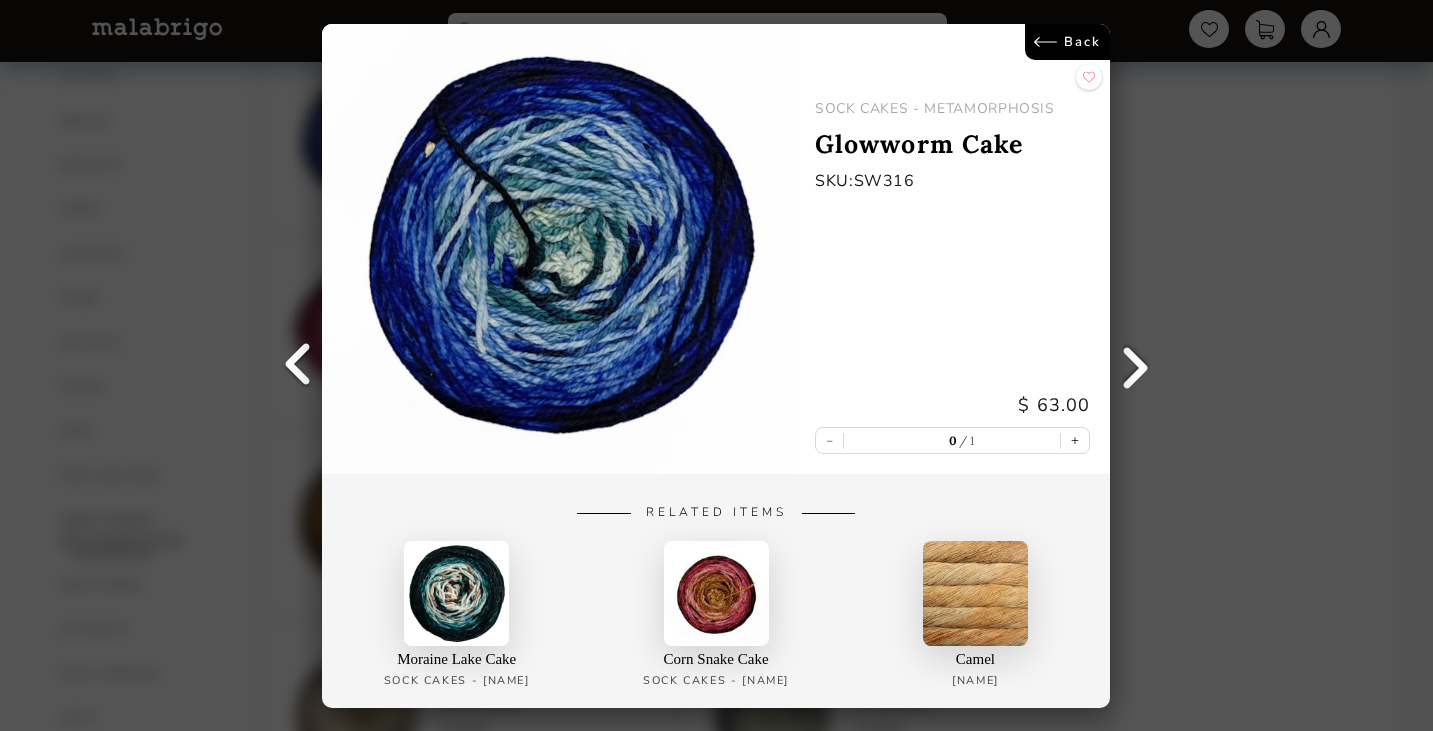 click on "Back" at bounding box center (1068, 42) 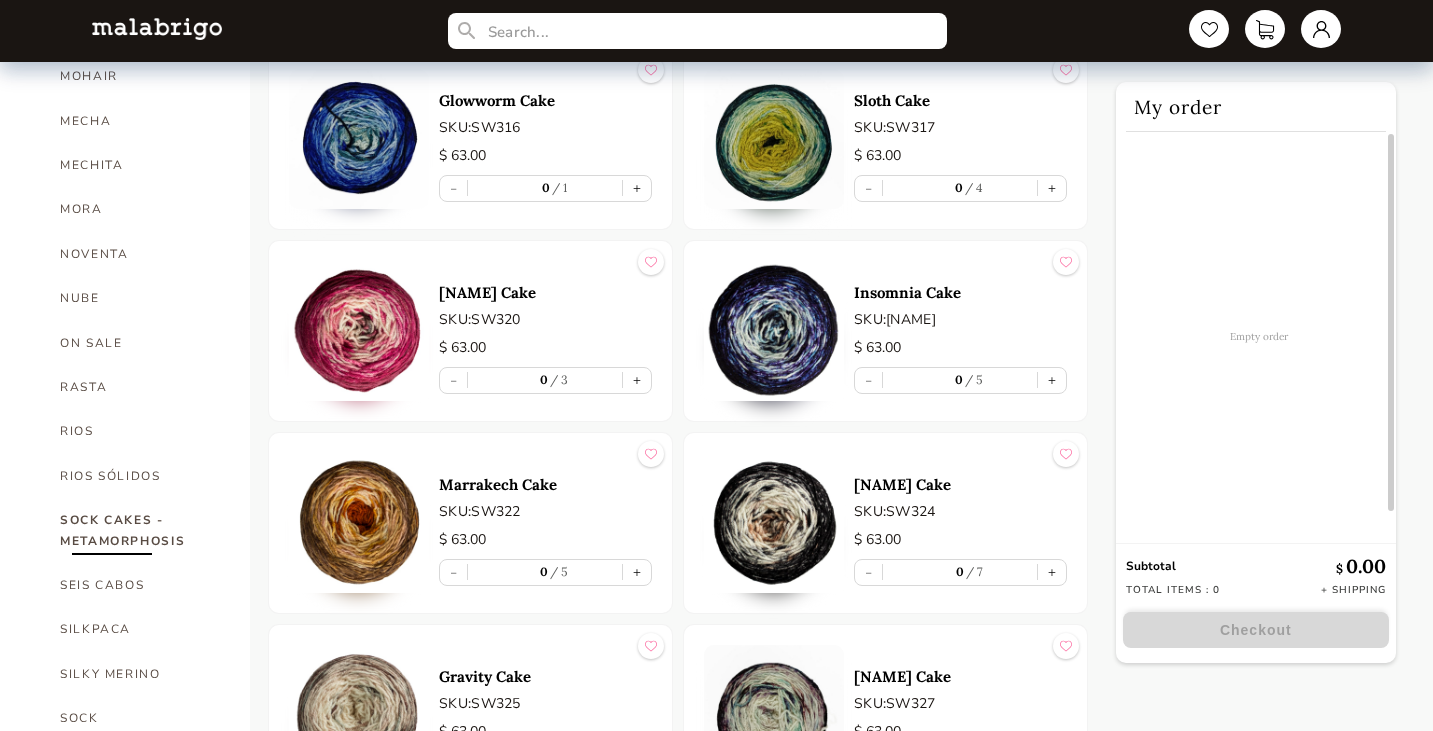 click at bounding box center [774, 139] 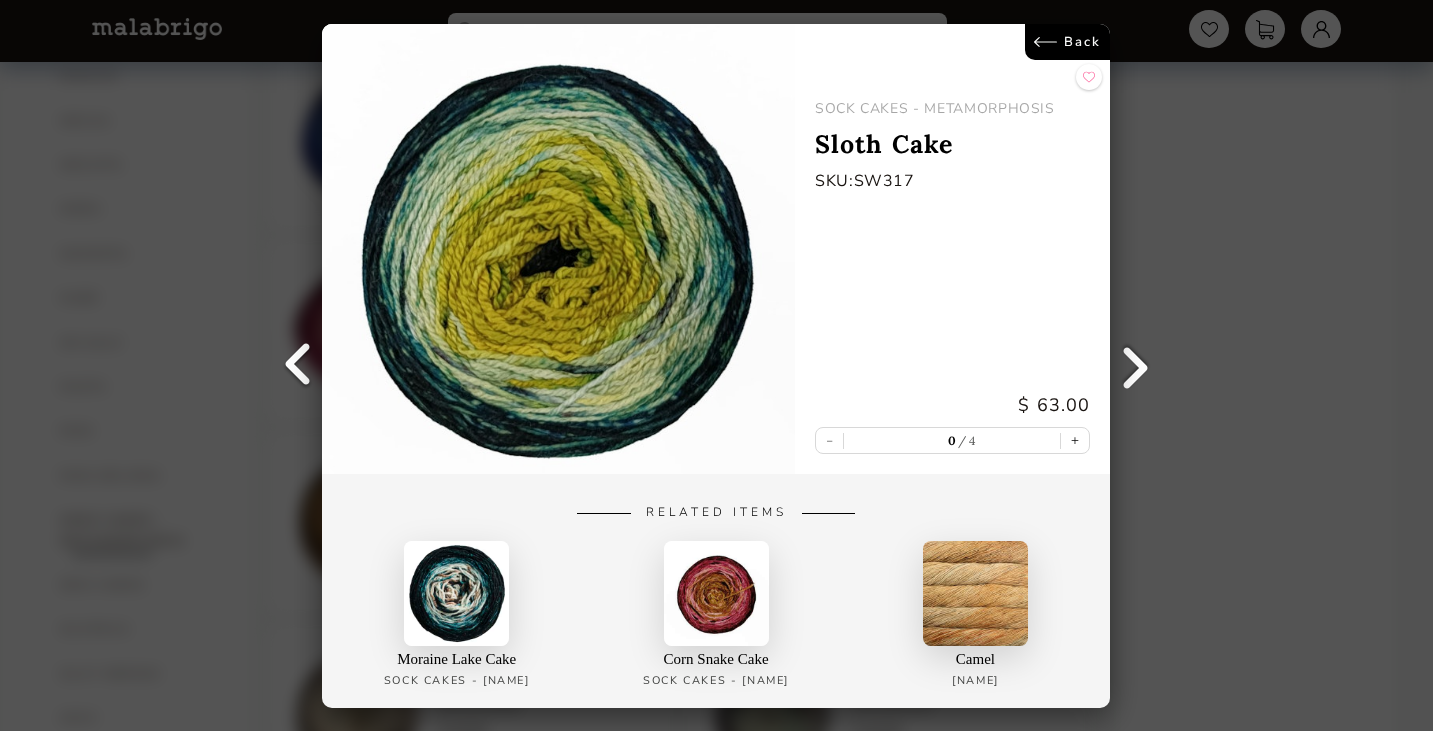 click on "Back" at bounding box center [1068, 42] 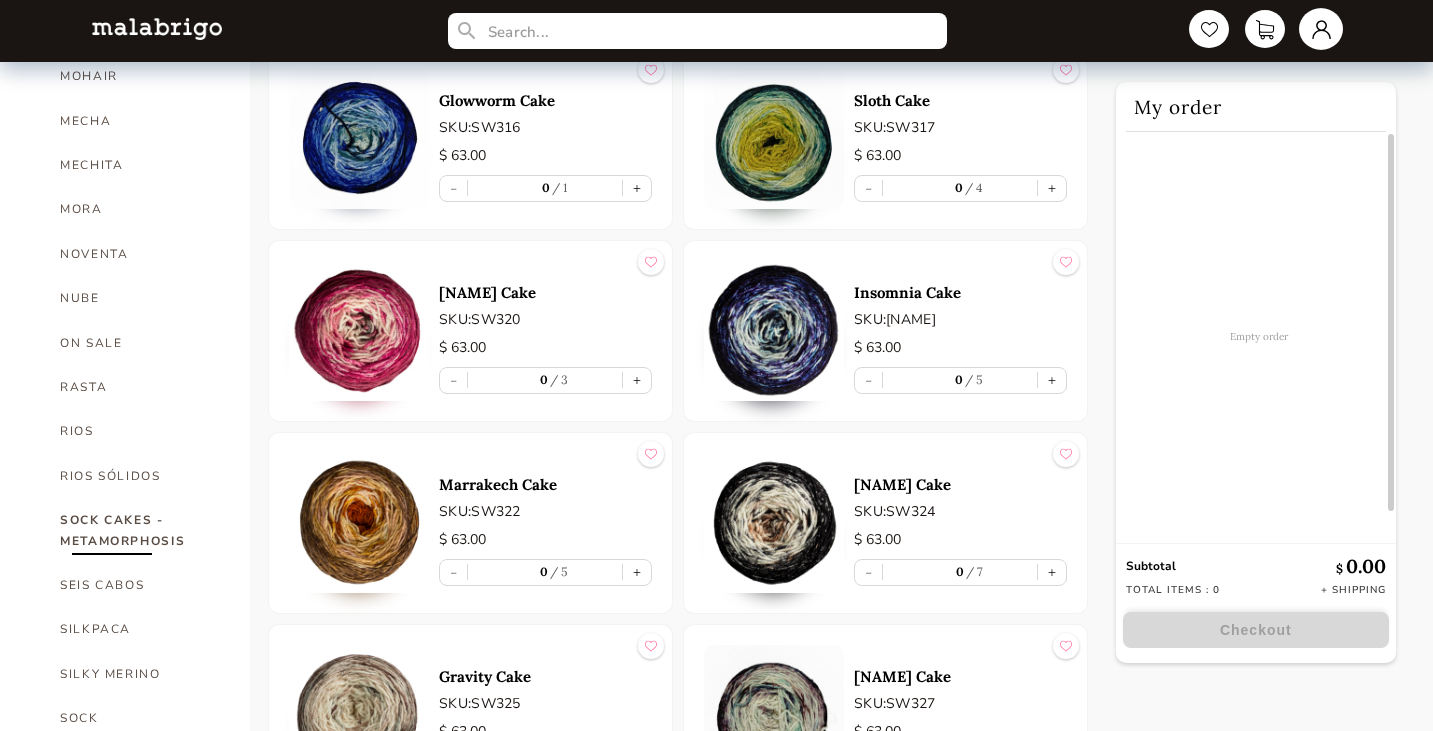 click at bounding box center (1321, 29) 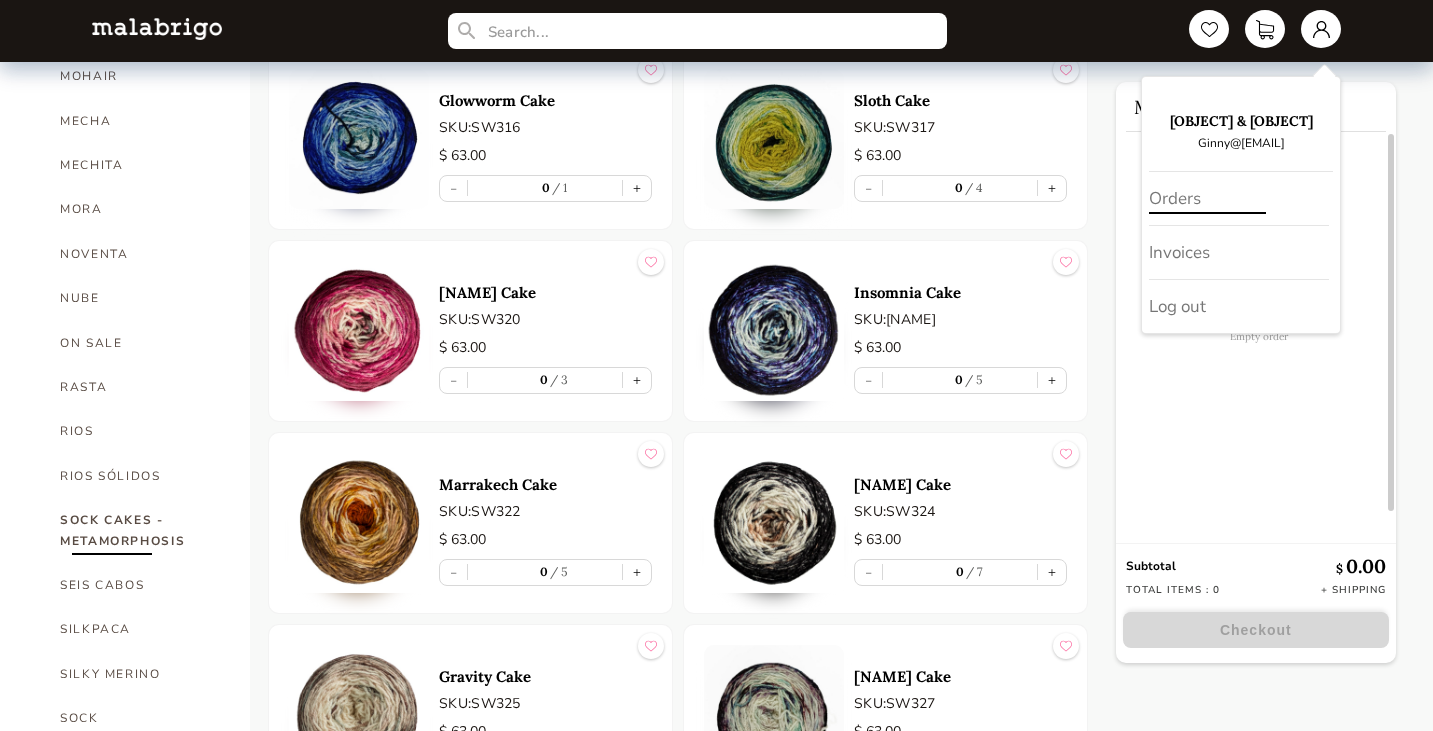 click on "Orders" at bounding box center (1239, 199) 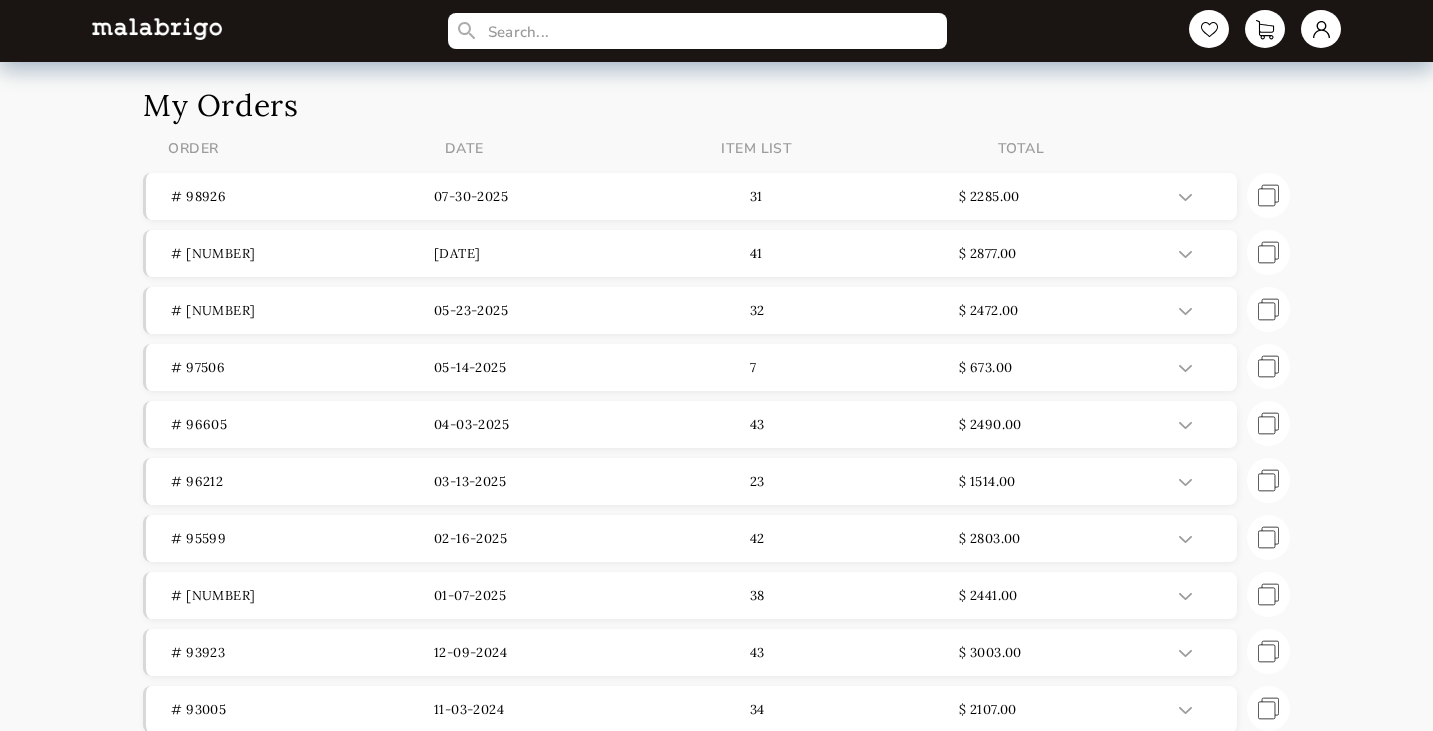 scroll, scrollTop: 0, scrollLeft: 0, axis: both 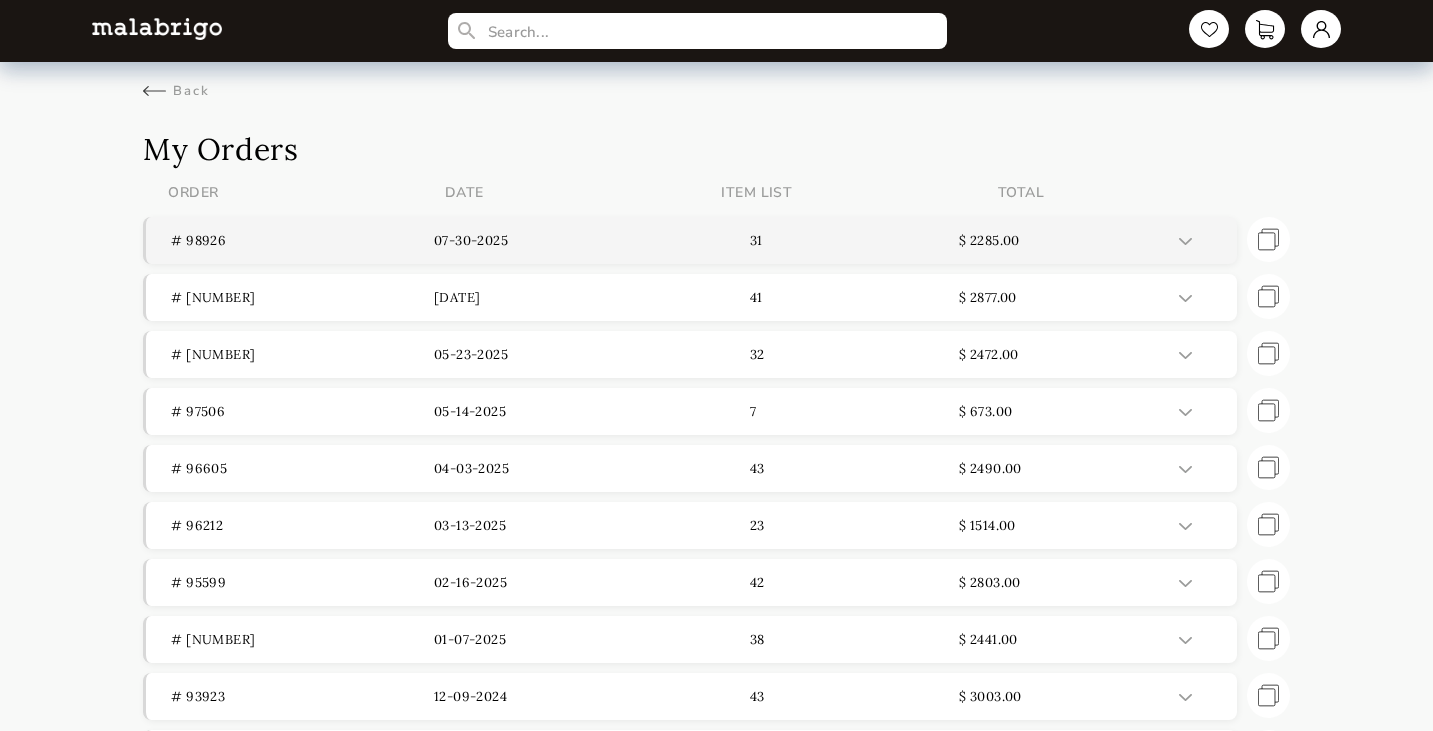click on "# 98926" at bounding box center [302, 240] 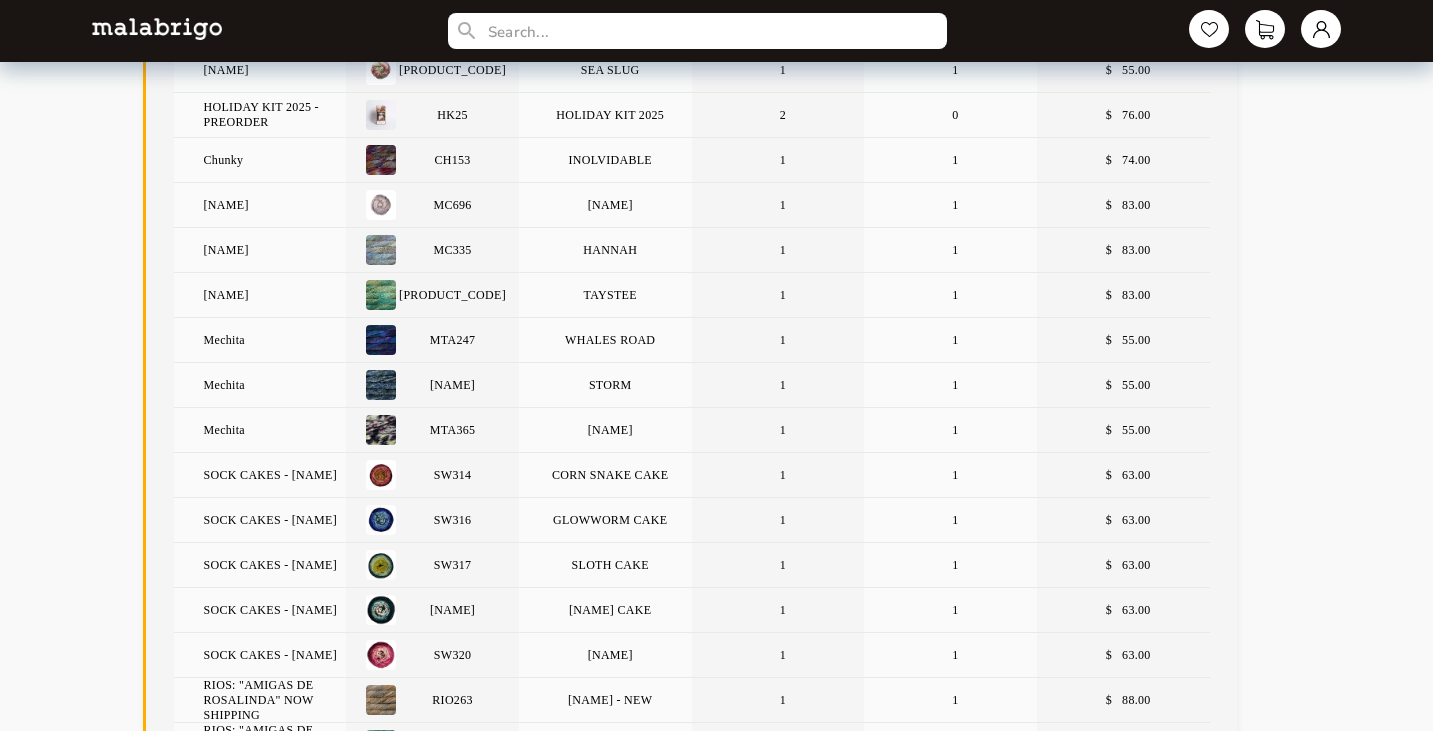 scroll, scrollTop: 933, scrollLeft: 0, axis: vertical 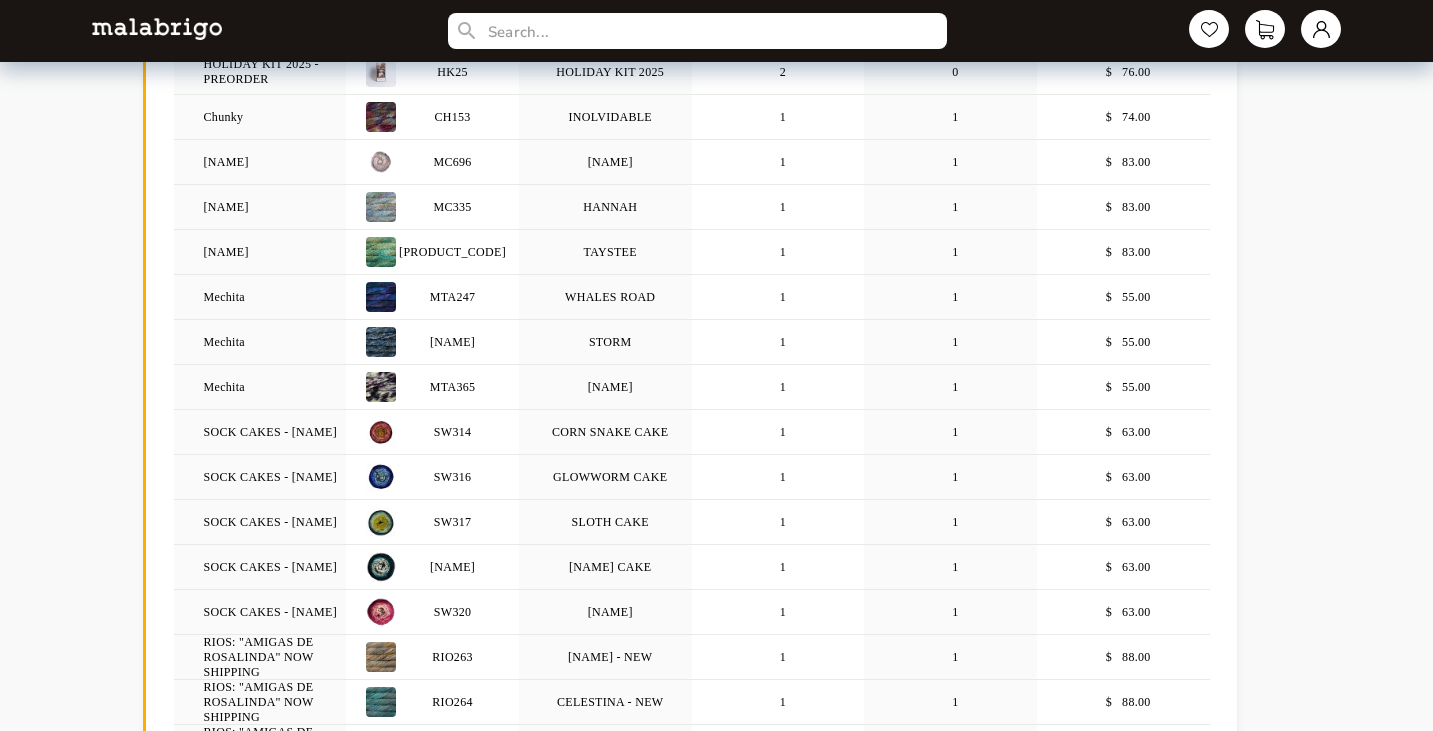 select on "INDEX" 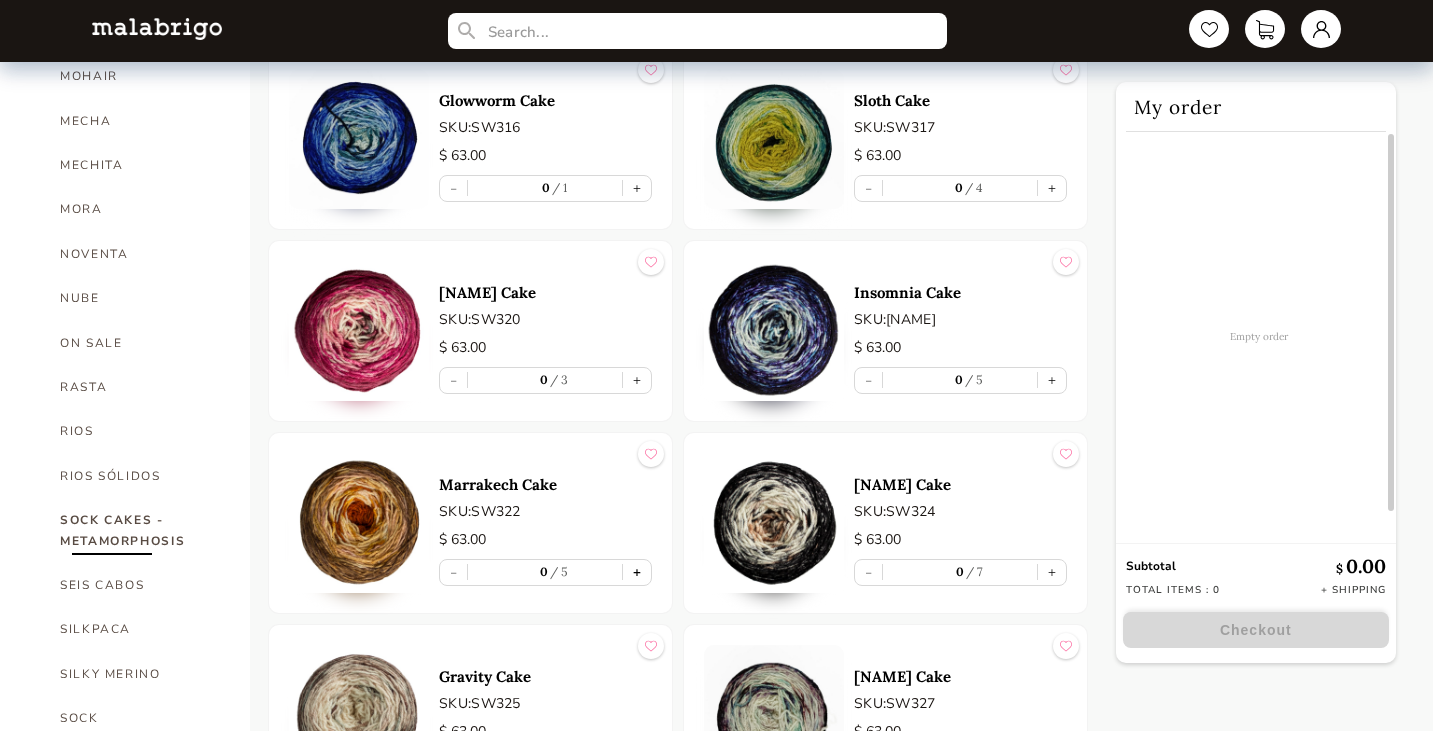 scroll, scrollTop: 700, scrollLeft: 0, axis: vertical 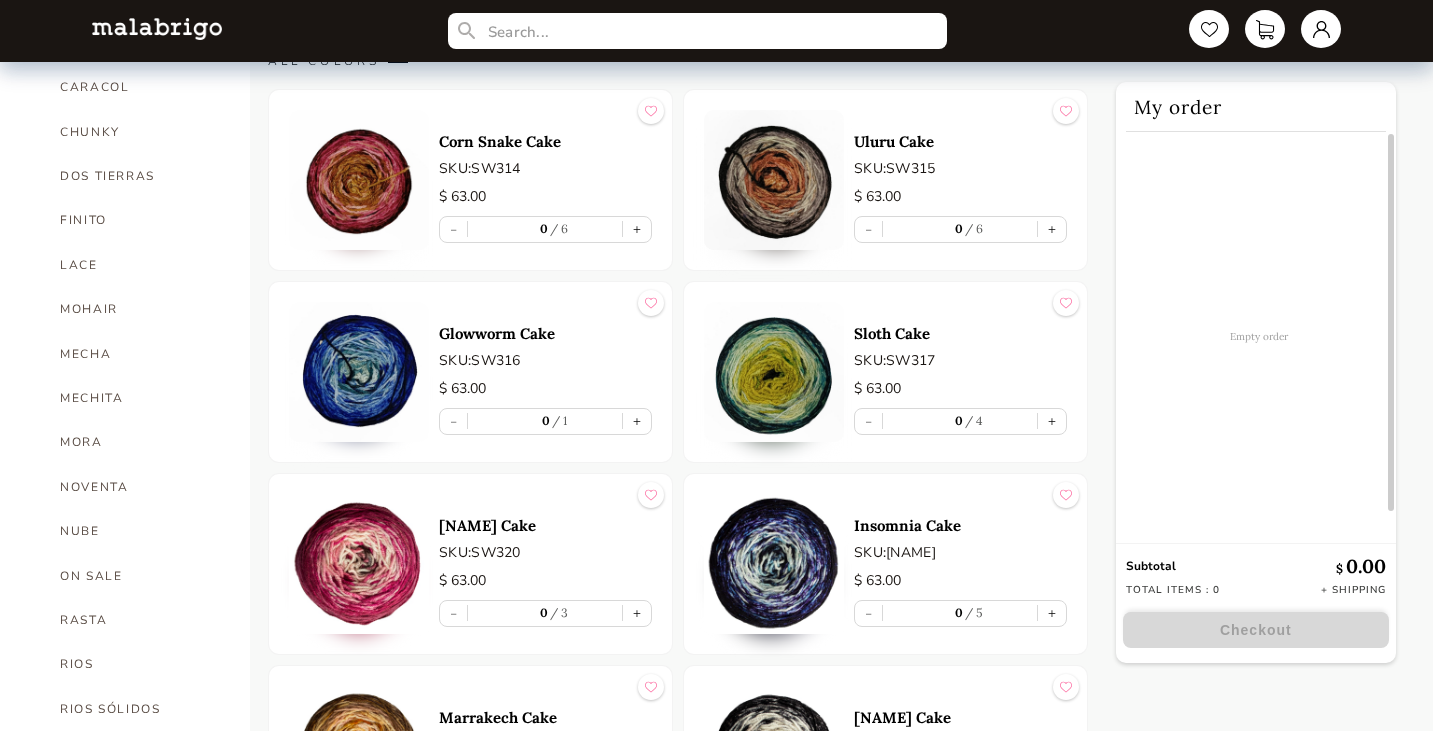 click at bounding box center (359, 180) 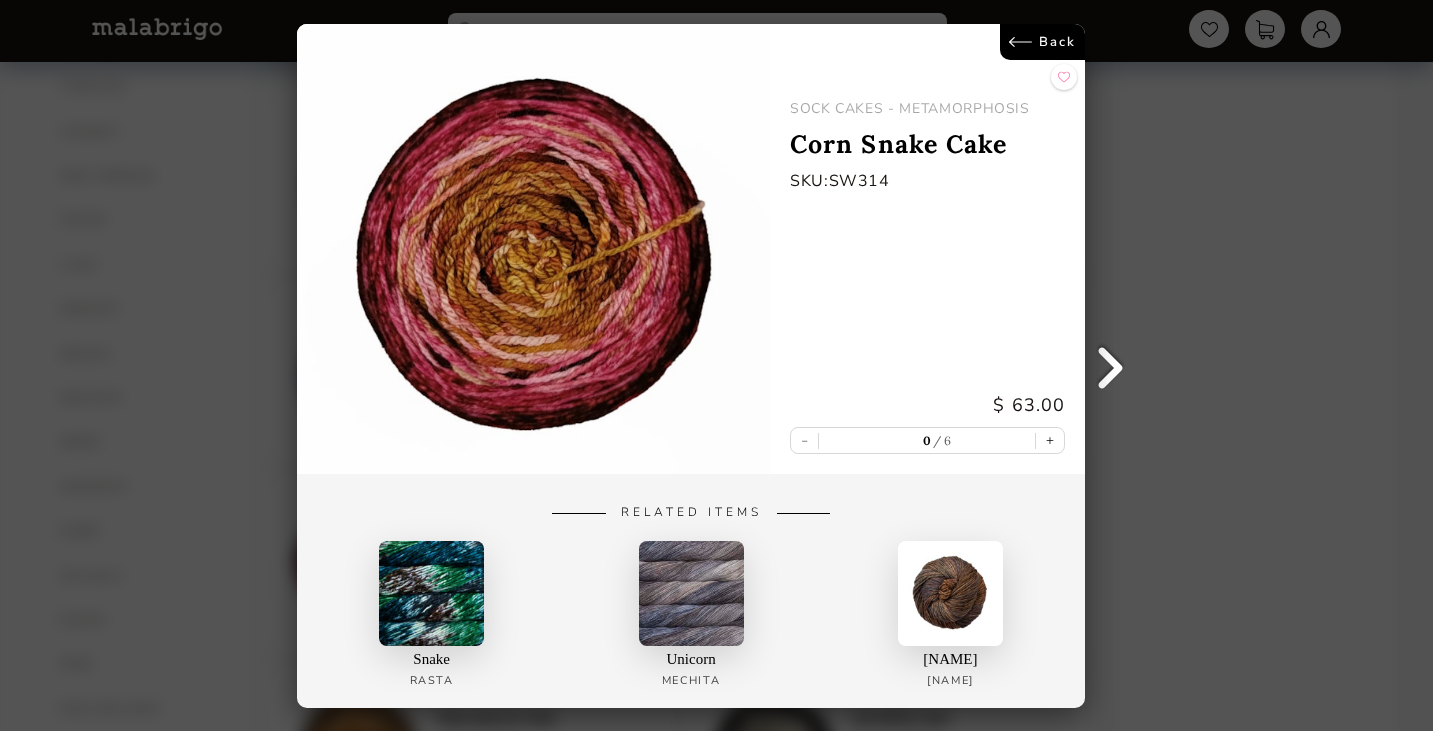 click on "Back" at bounding box center (1043, 42) 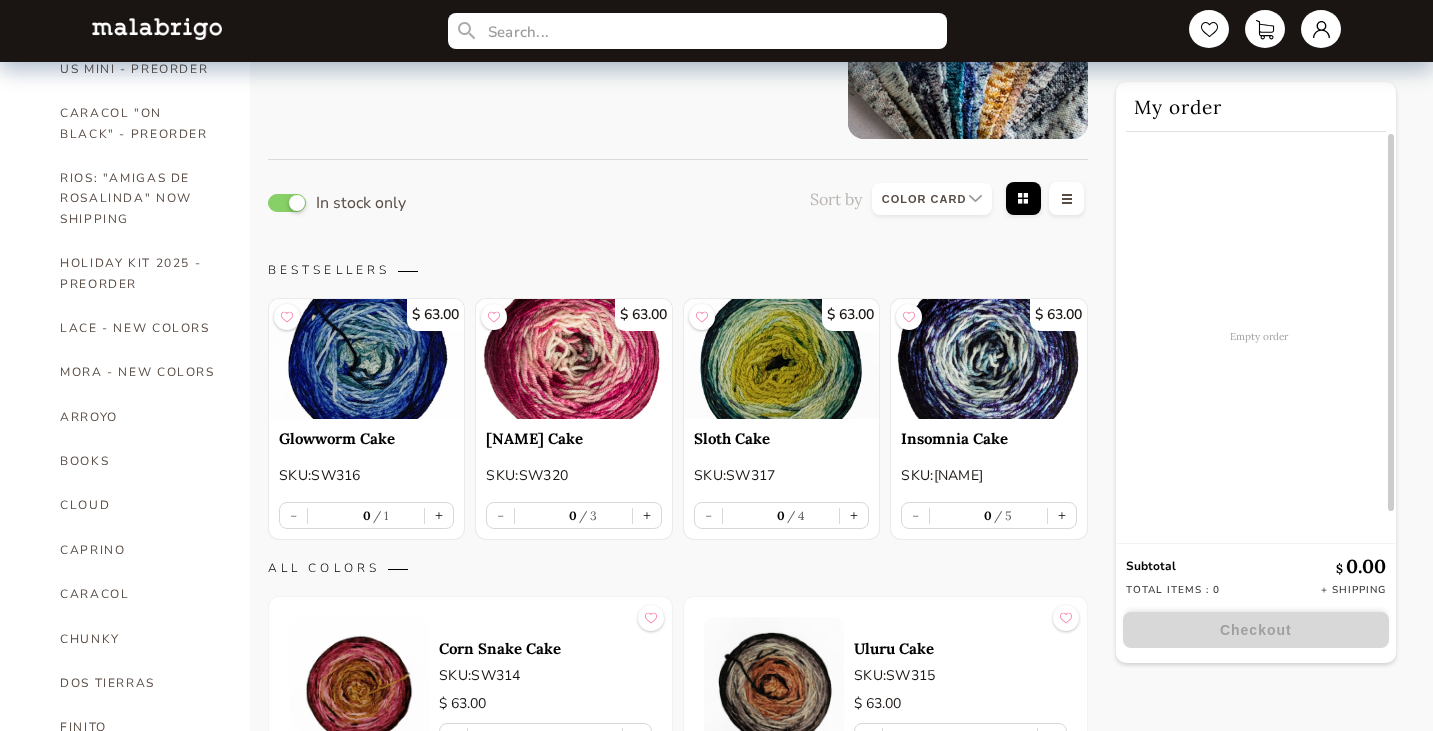 scroll, scrollTop: 0, scrollLeft: 0, axis: both 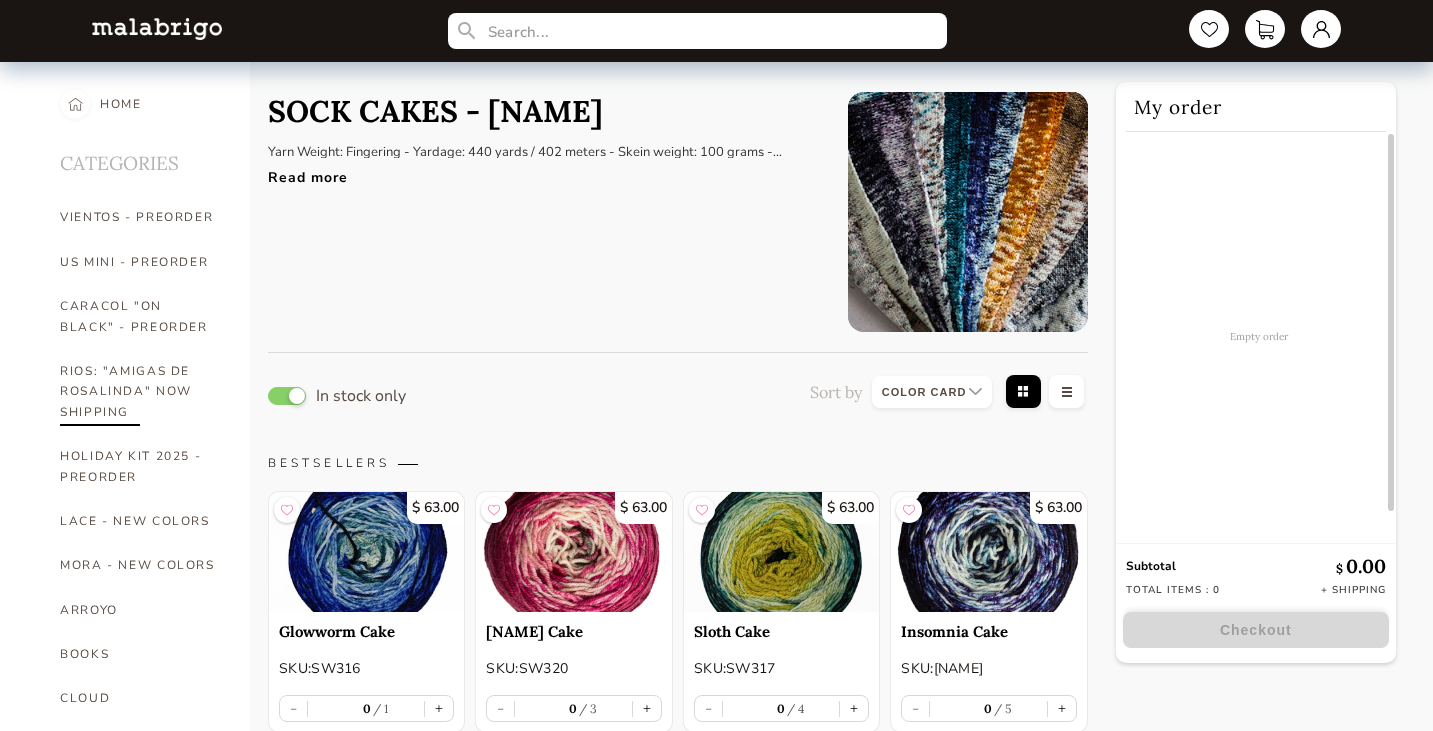 click on "RIOS: "AMIGAS DE ROSALINDA"  NOW SHIPPING" at bounding box center (140, 391) 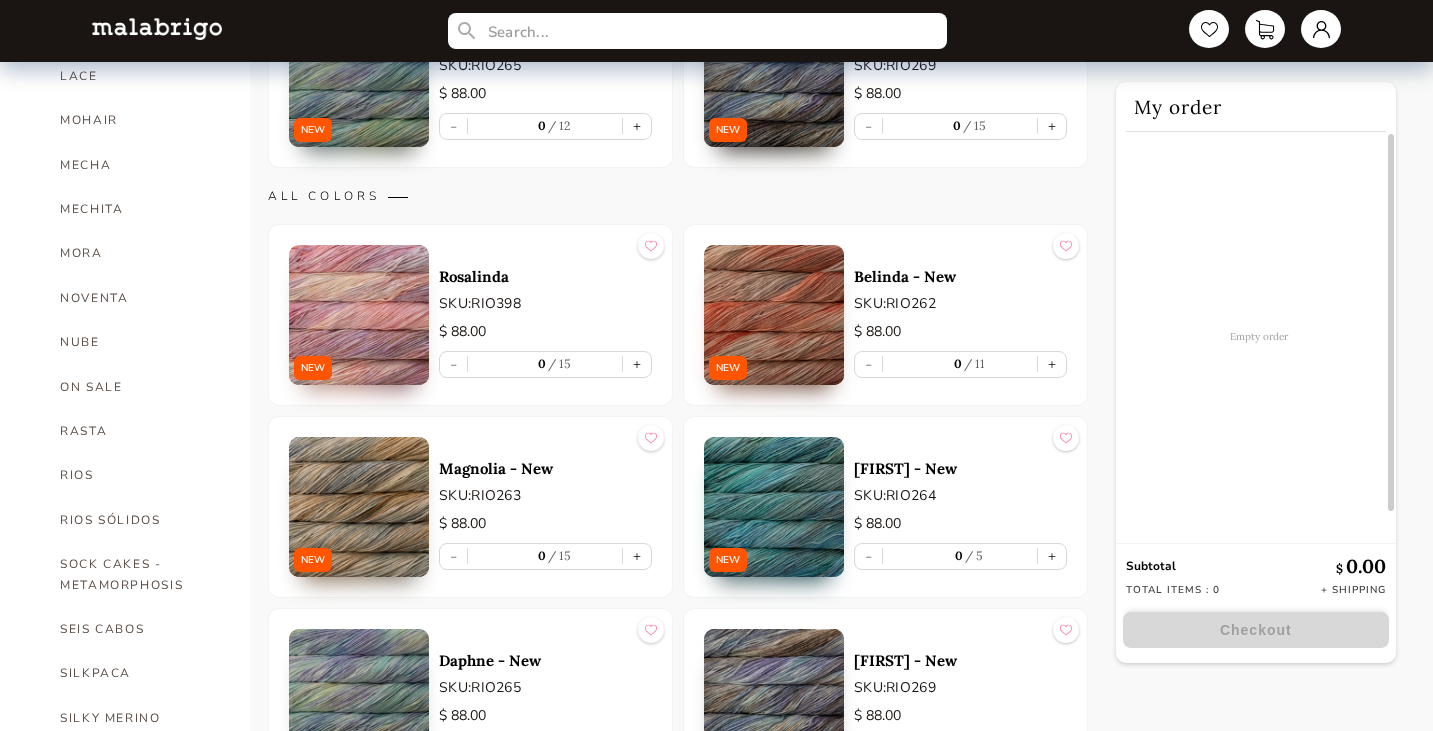scroll, scrollTop: 933, scrollLeft: 0, axis: vertical 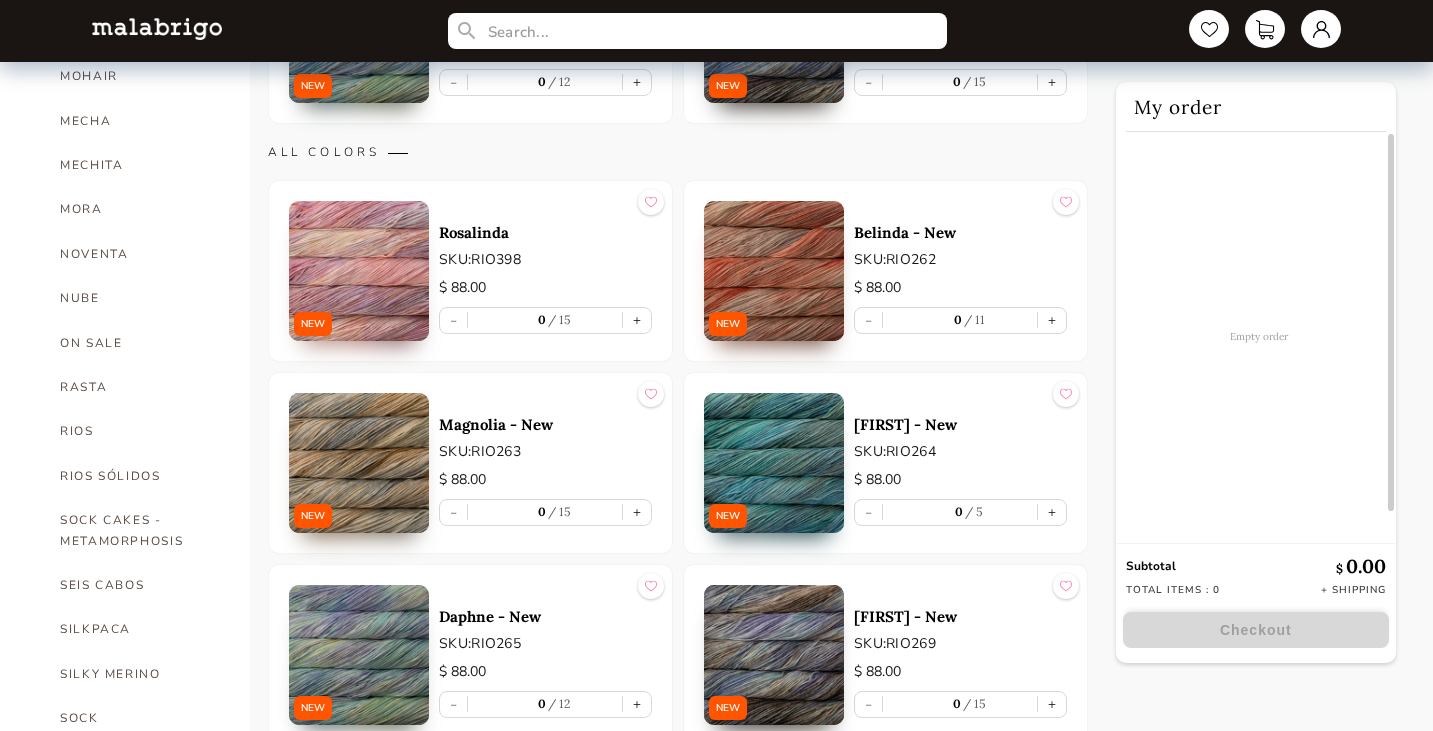 click at bounding box center (359, 463) 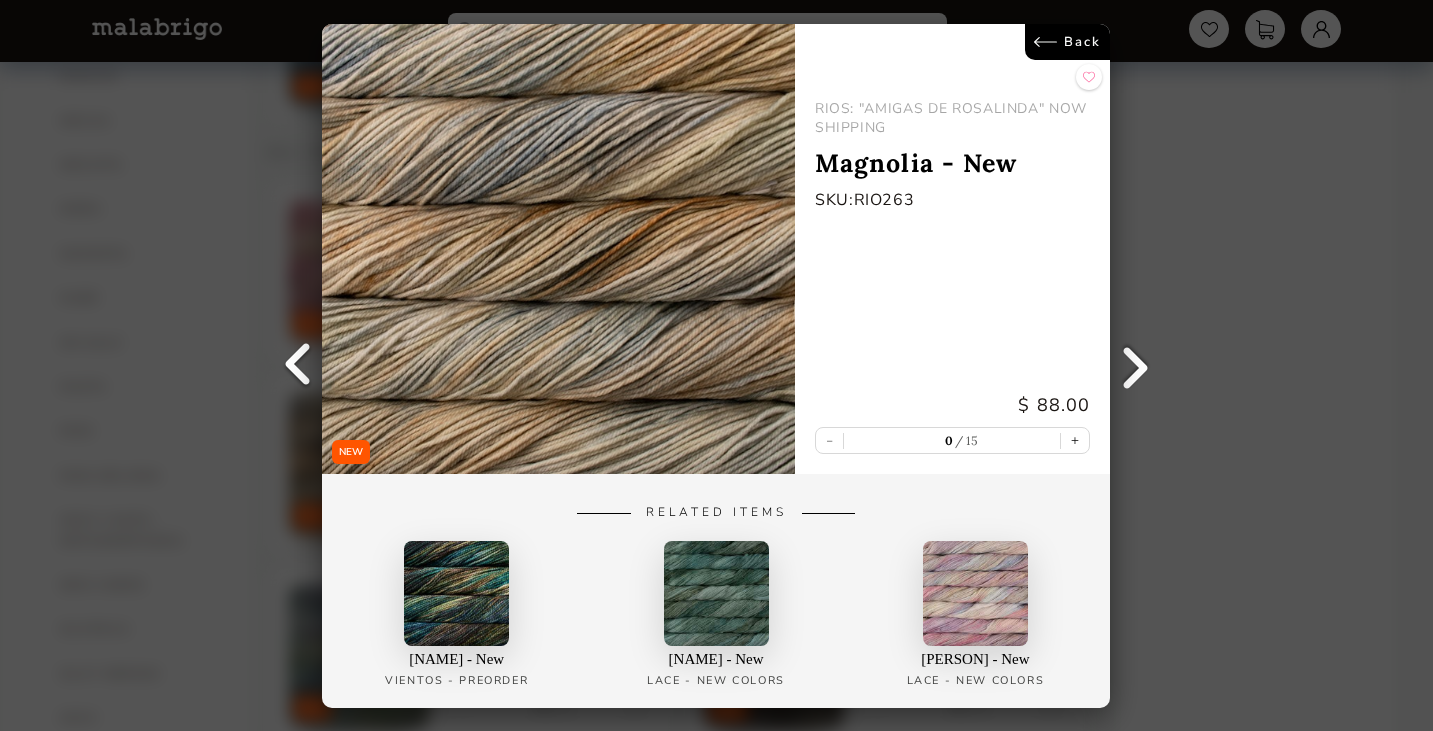 click on "Back" at bounding box center [1068, 42] 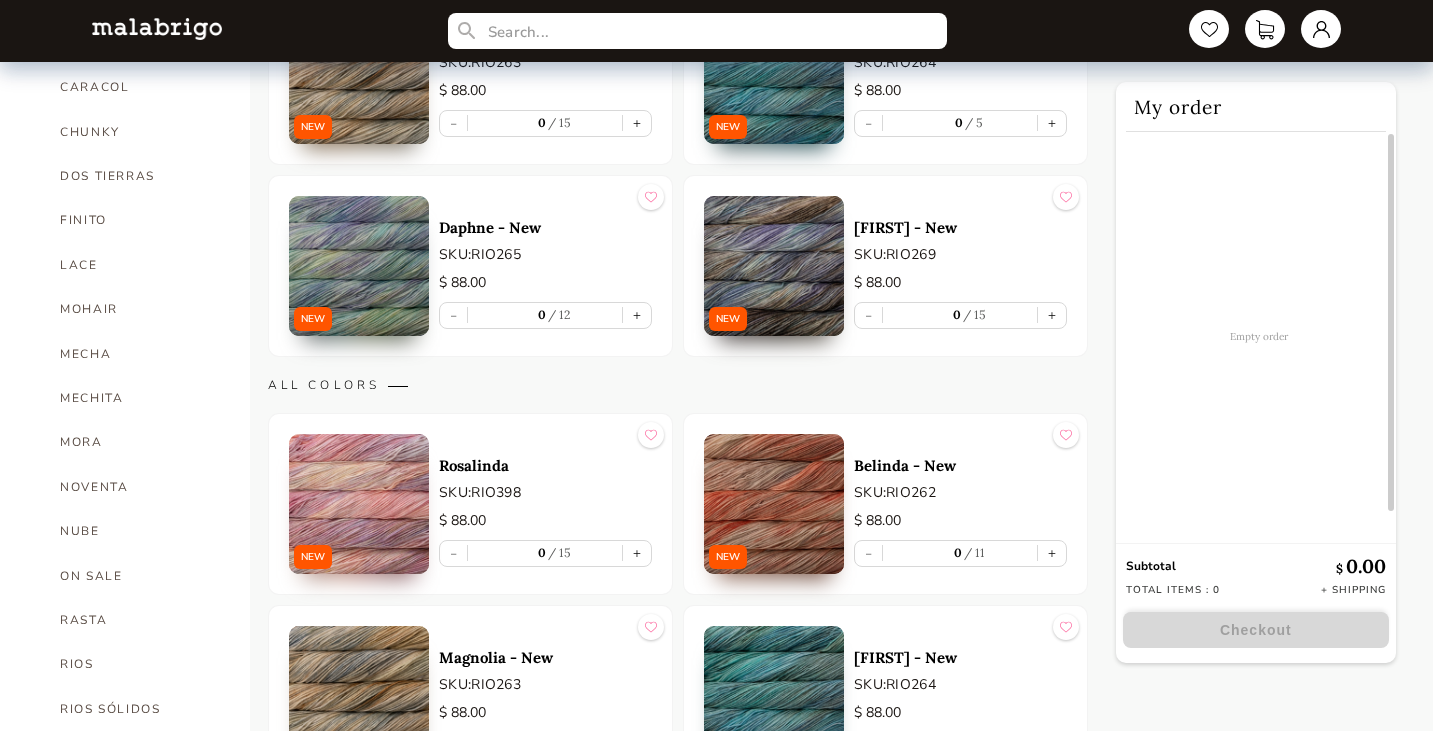 scroll, scrollTop: 0, scrollLeft: 0, axis: both 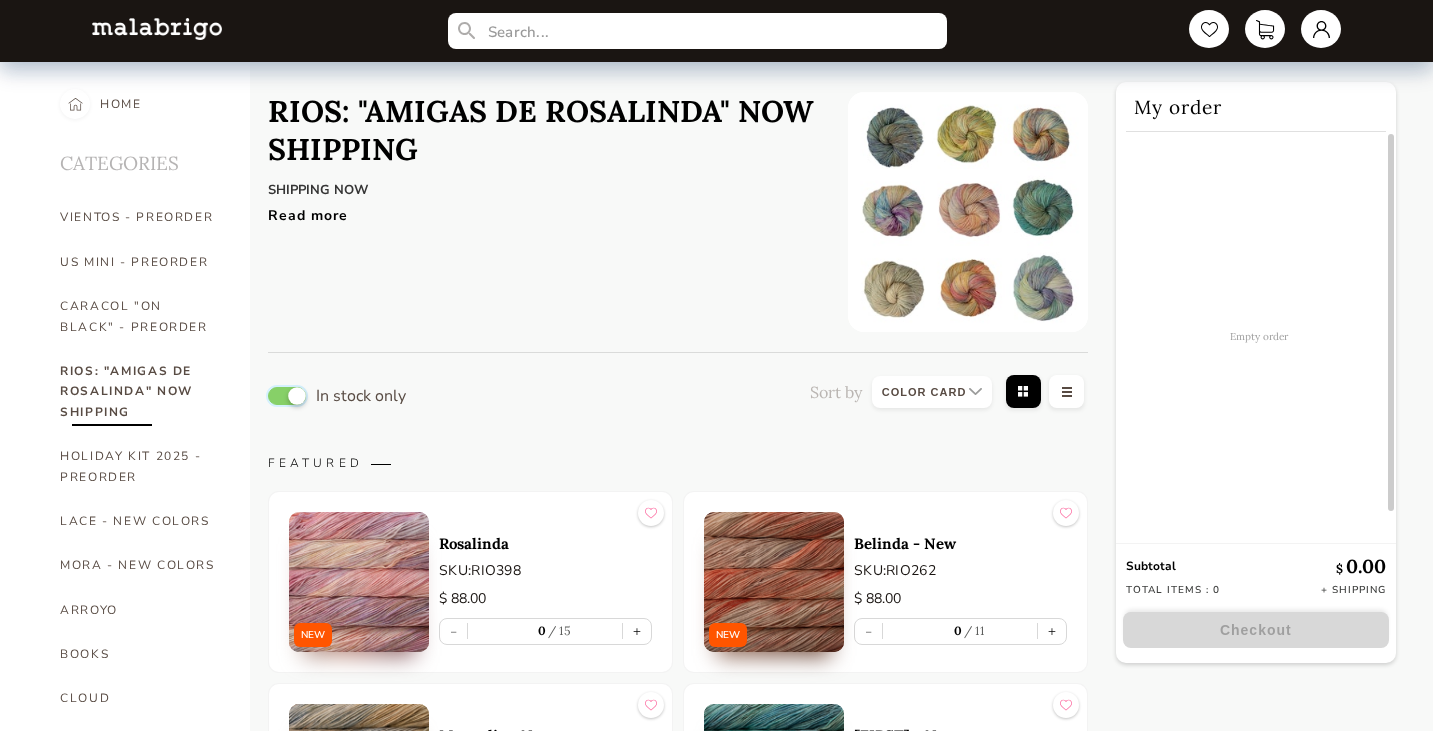 click at bounding box center [287, 396] 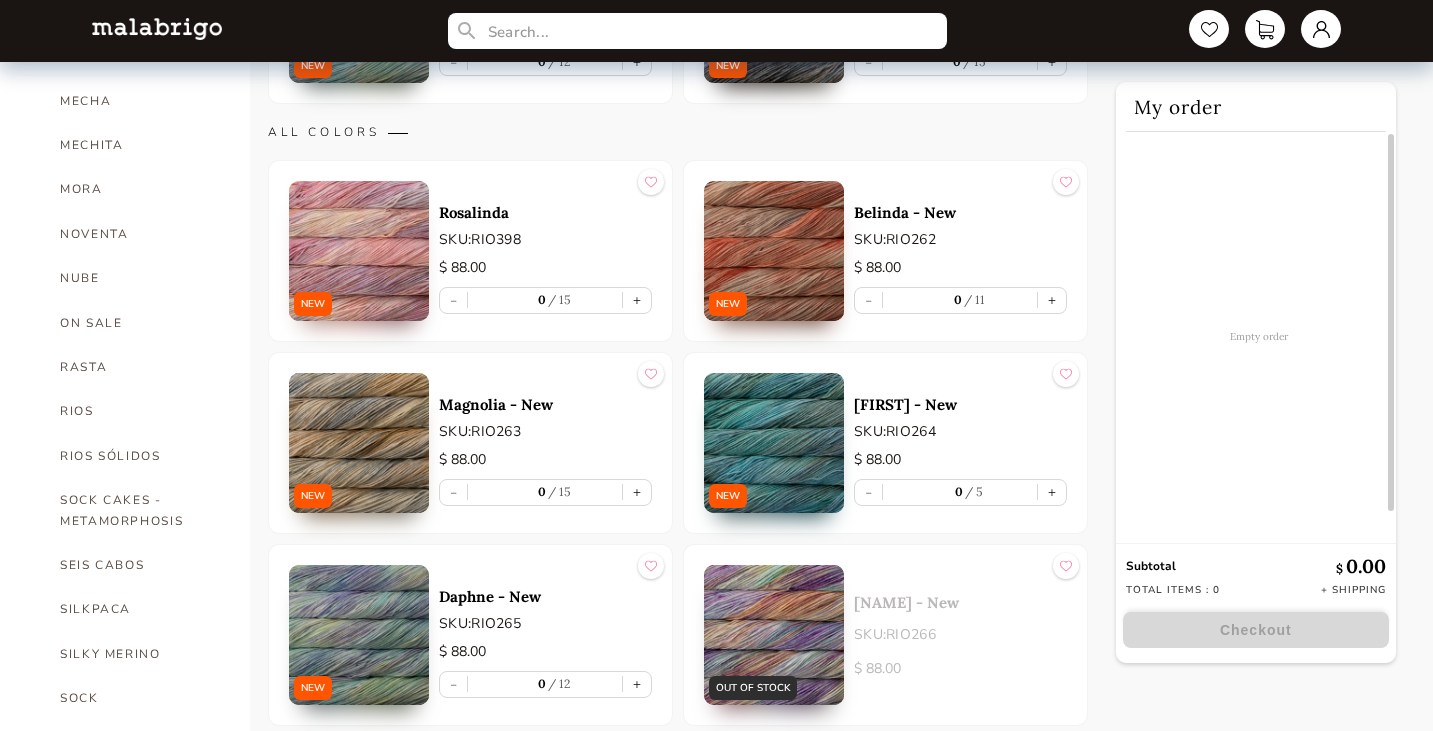 scroll, scrollTop: 933, scrollLeft: 0, axis: vertical 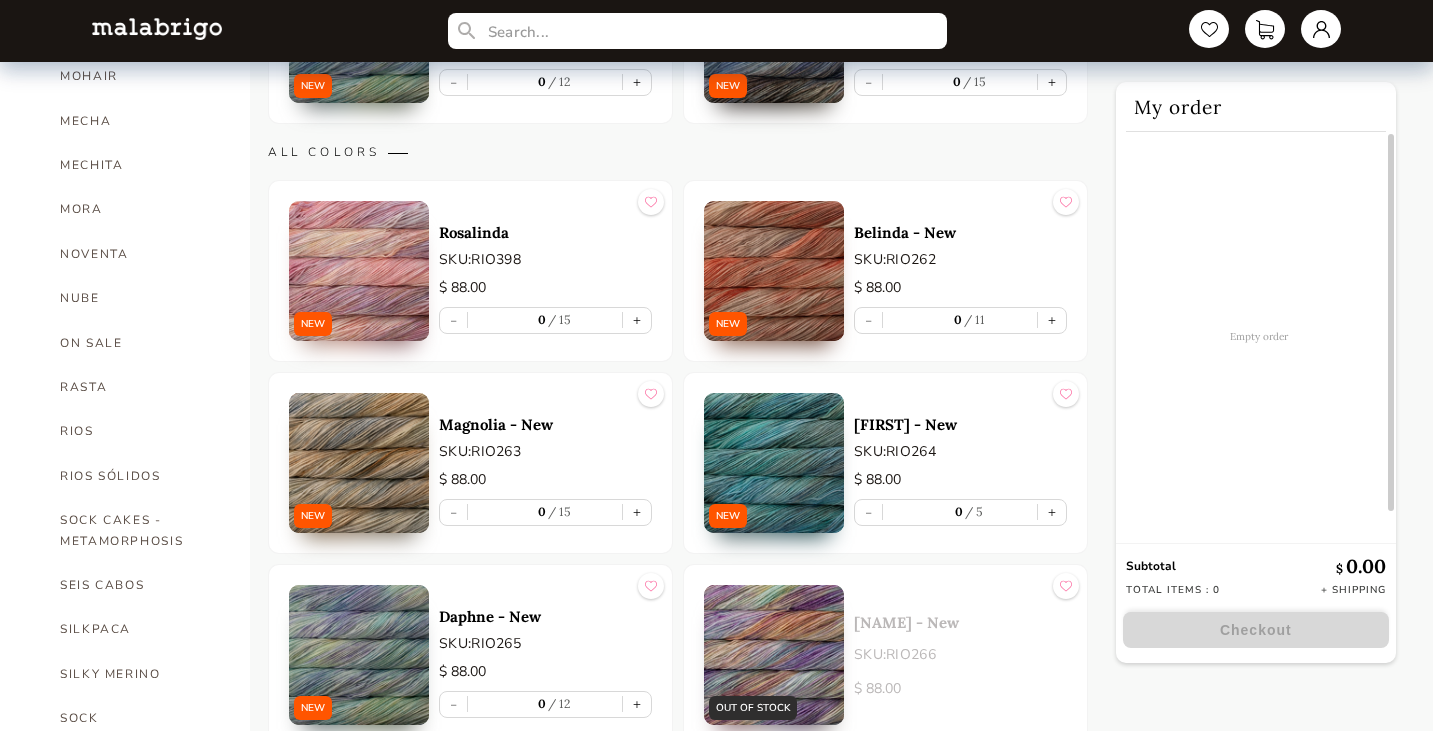 click at bounding box center (774, 655) 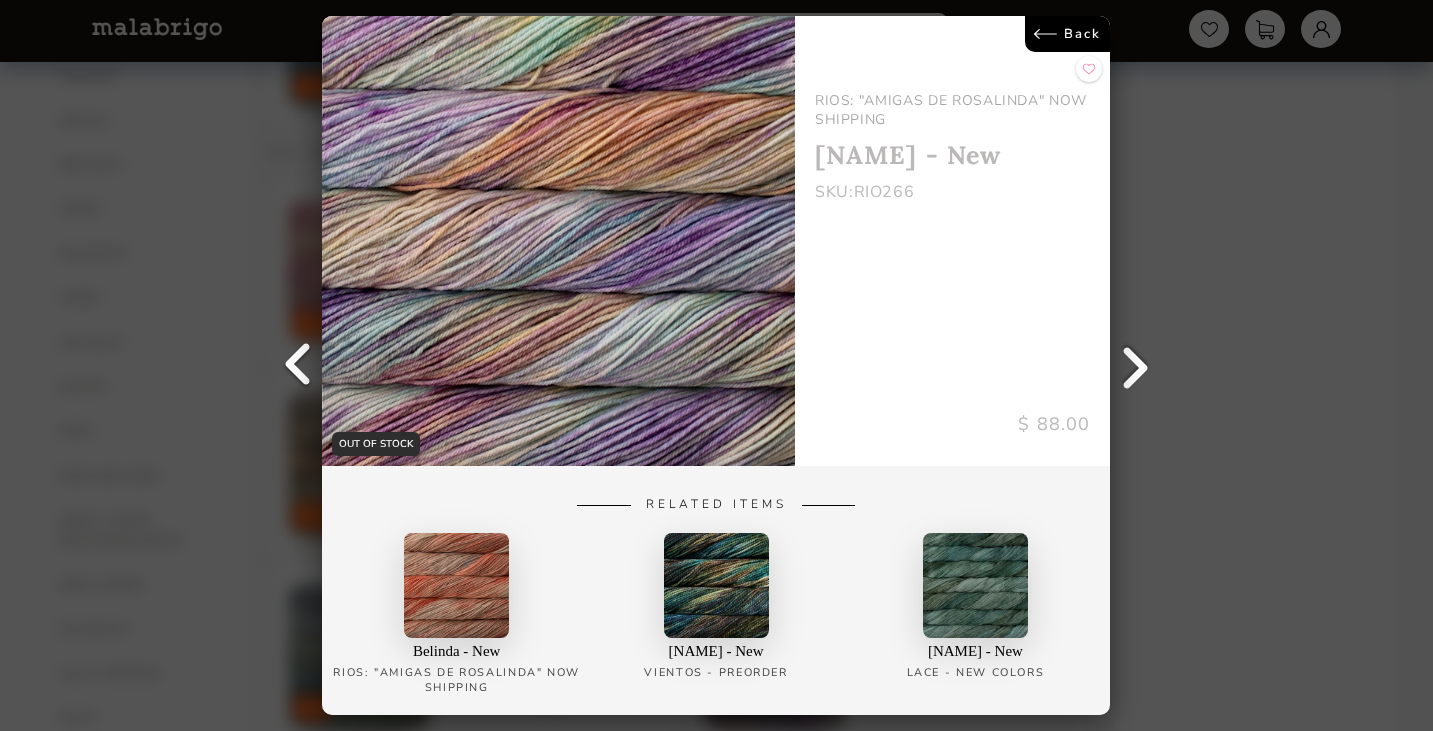 click on "Back" at bounding box center (1068, 34) 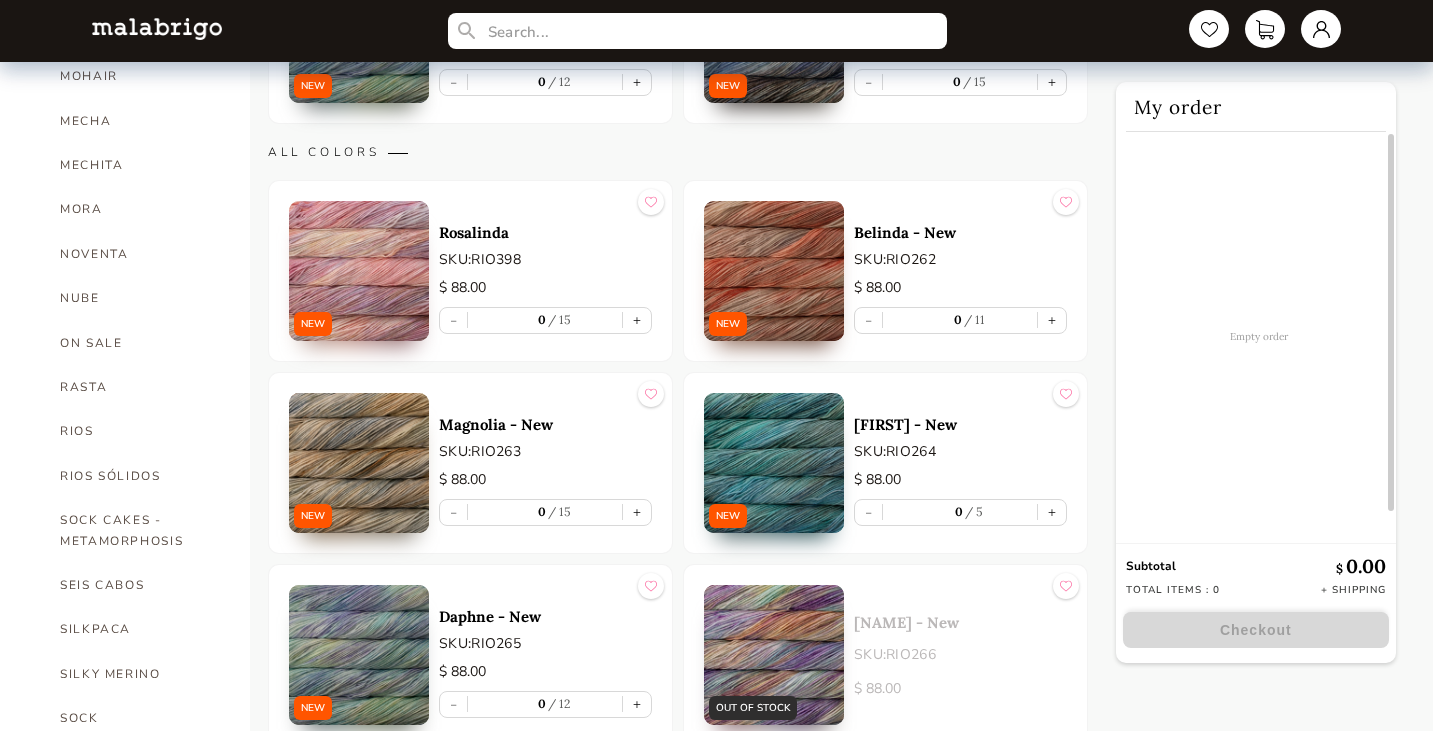 click at bounding box center (774, 463) 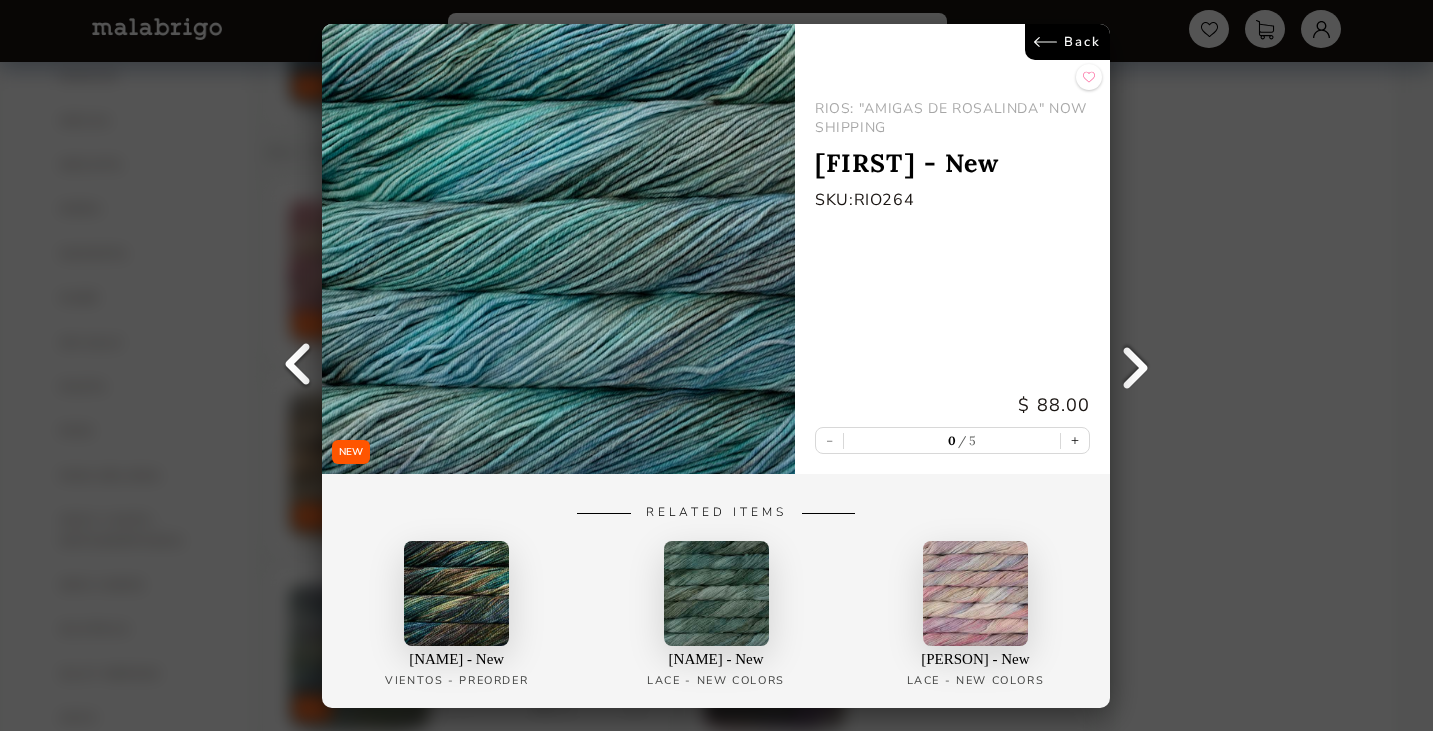 click on "Back" at bounding box center [1068, 42] 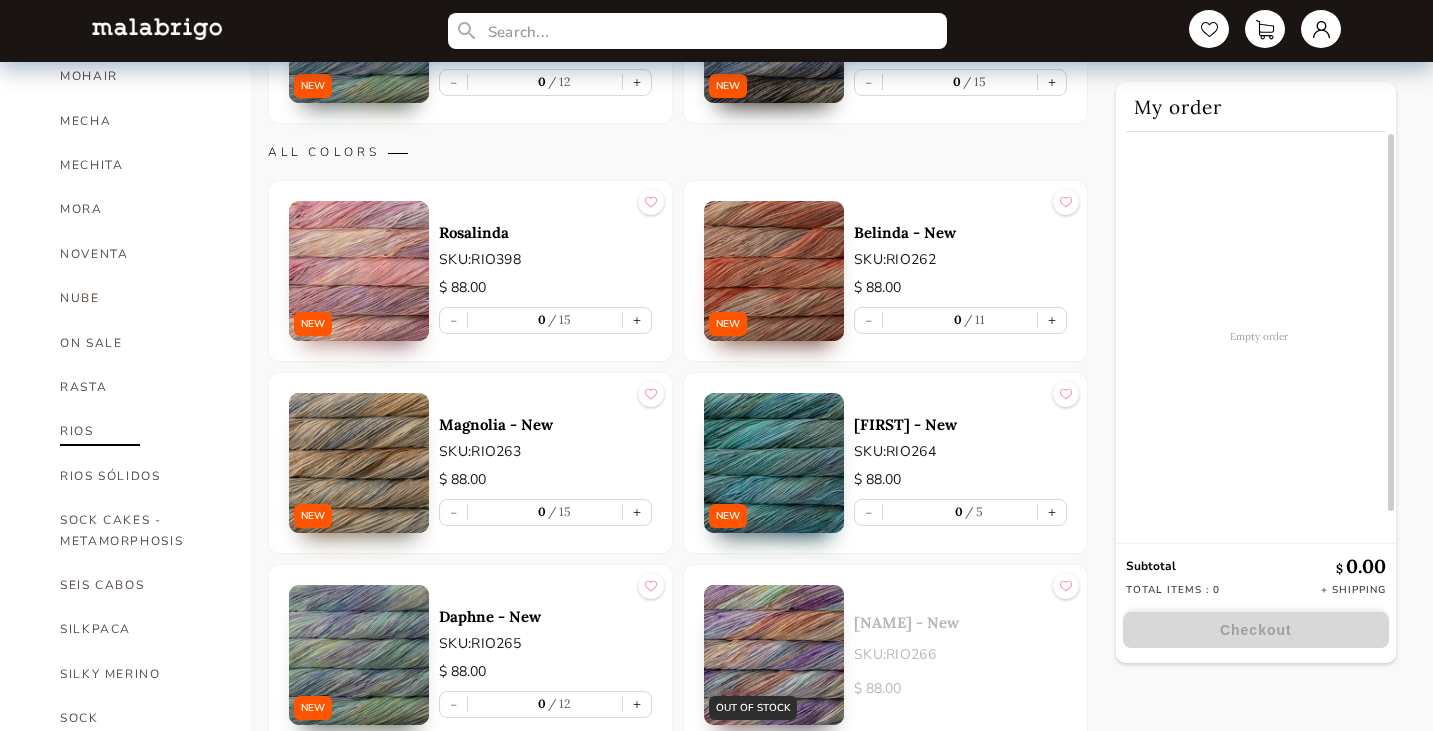 click on "RIOS" at bounding box center (140, 431) 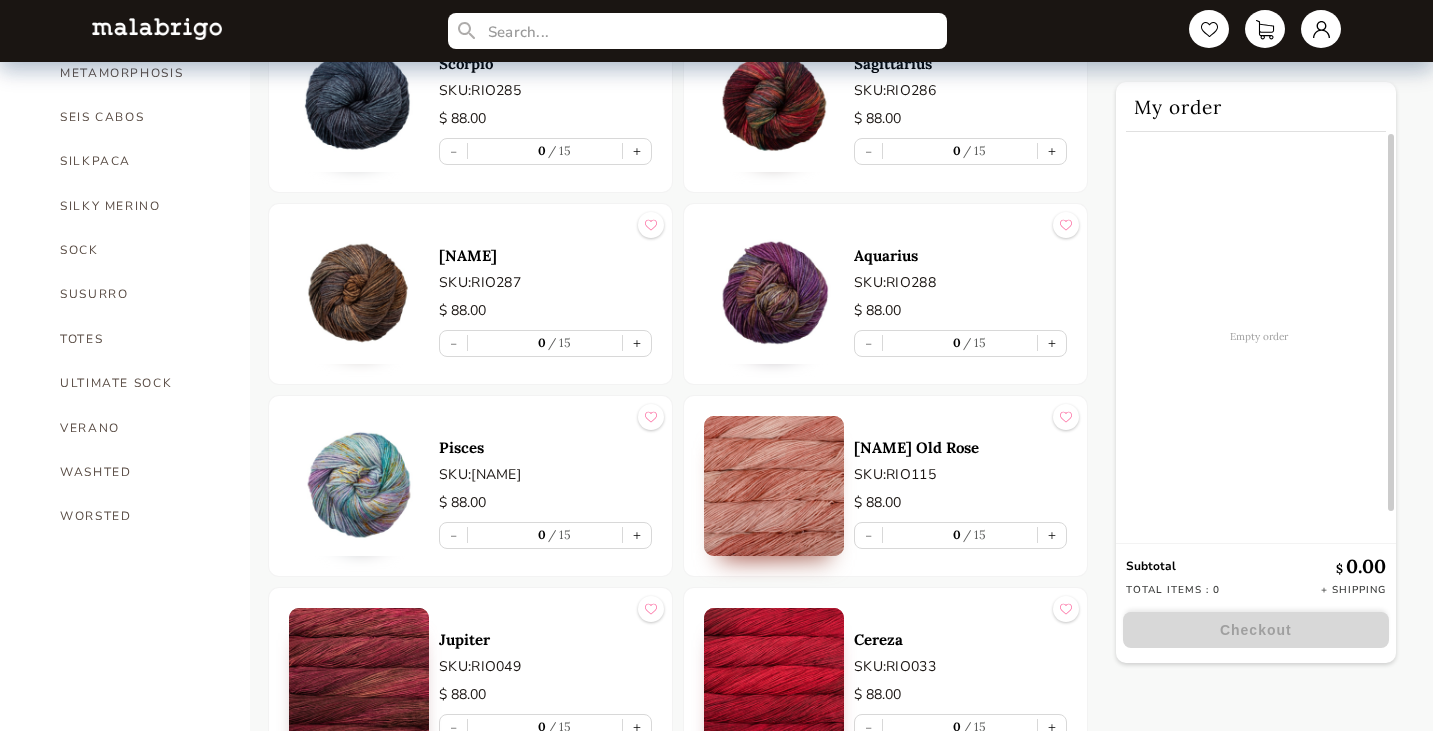 scroll, scrollTop: 1400, scrollLeft: 0, axis: vertical 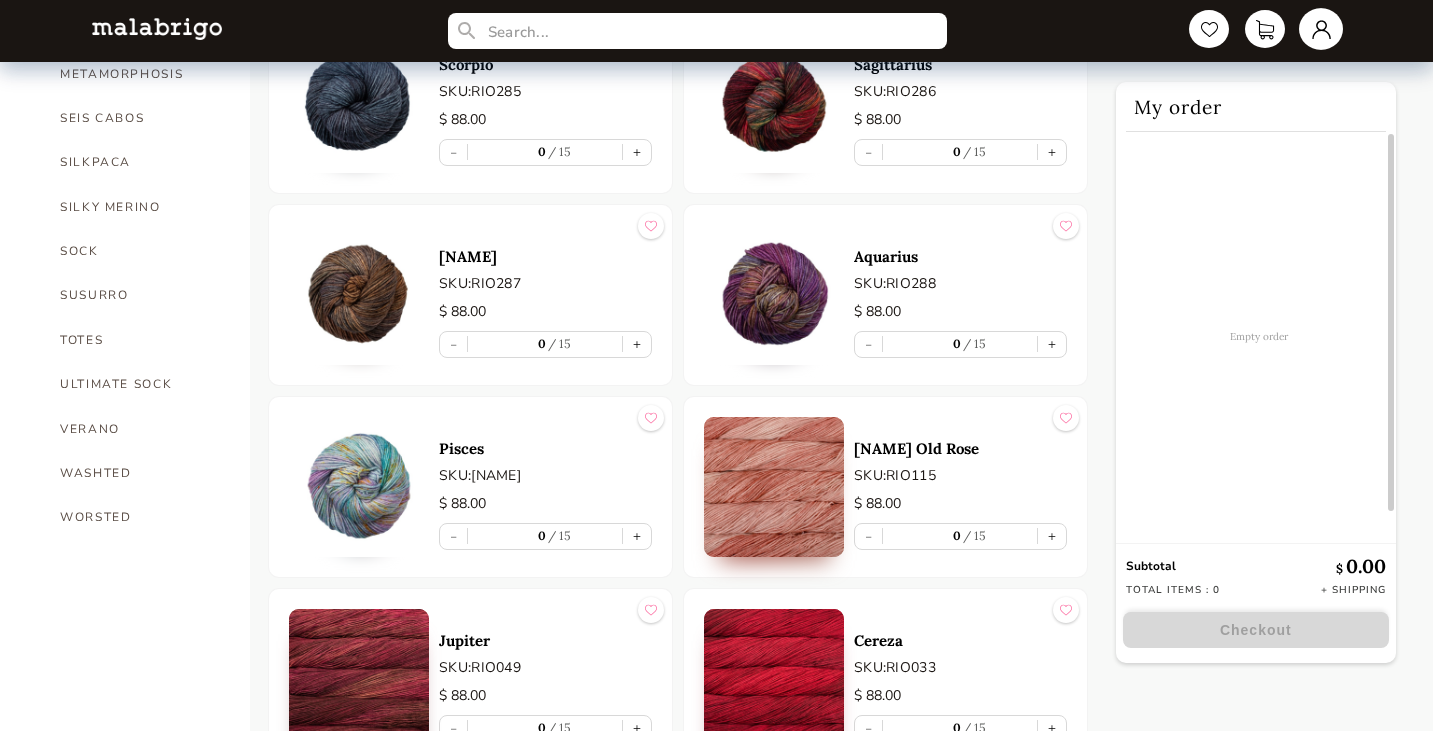 click at bounding box center [1321, 29] 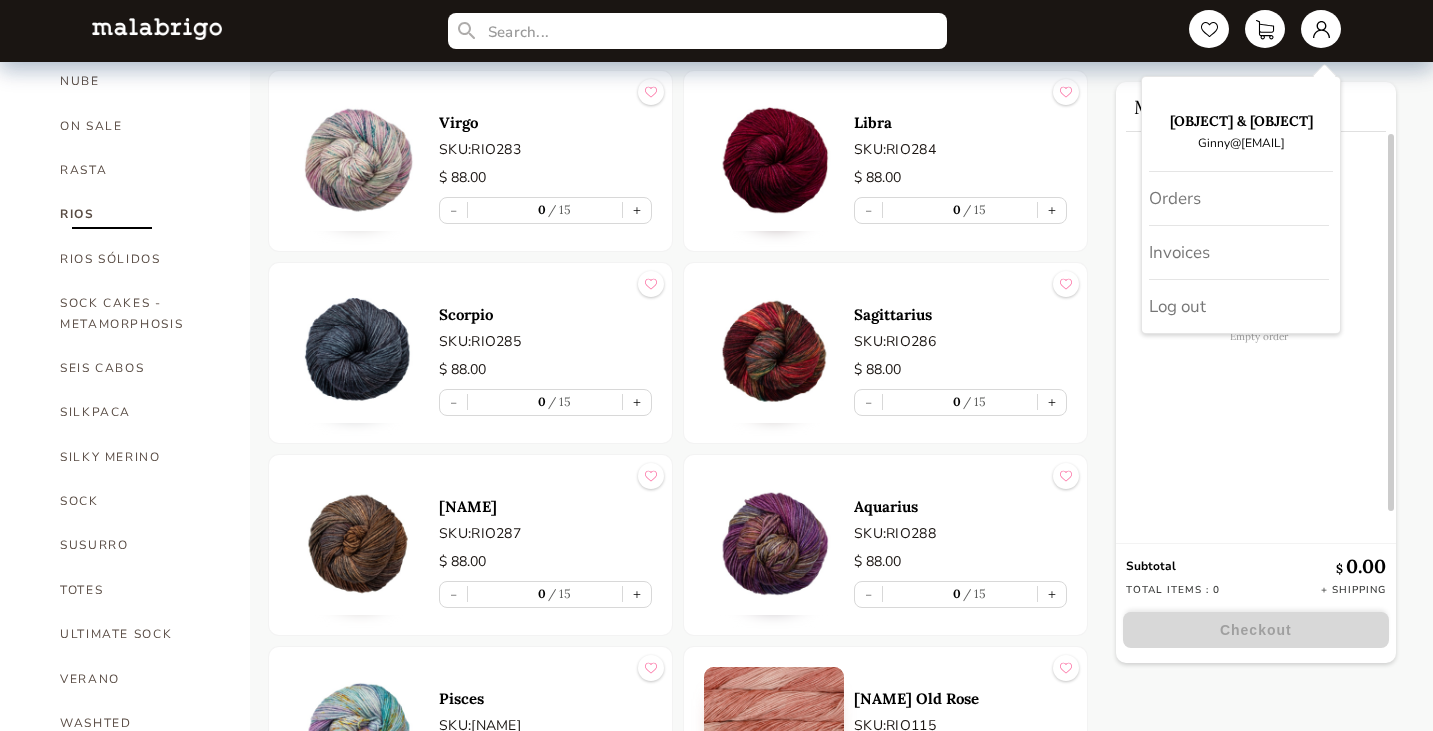 scroll, scrollTop: 700, scrollLeft: 0, axis: vertical 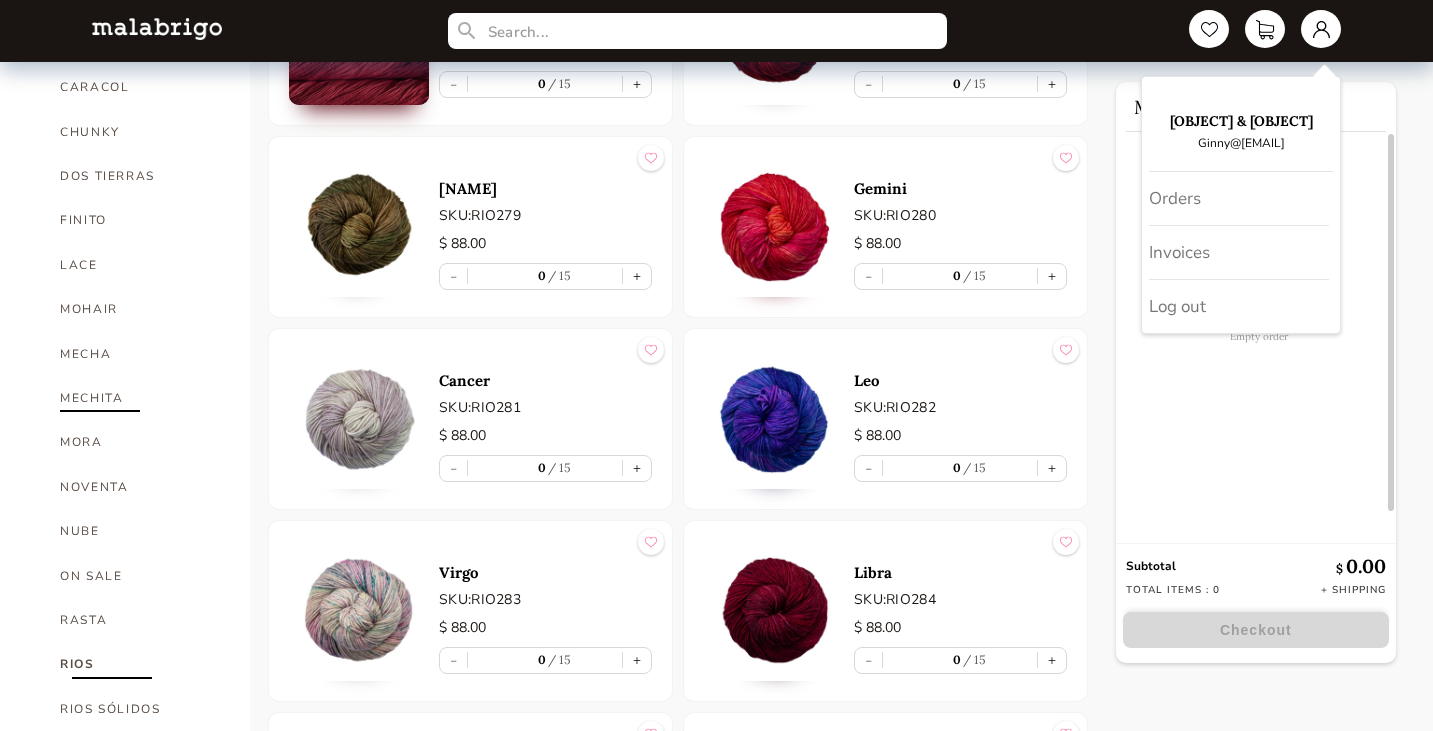 click on "MECHITA" at bounding box center (140, 398) 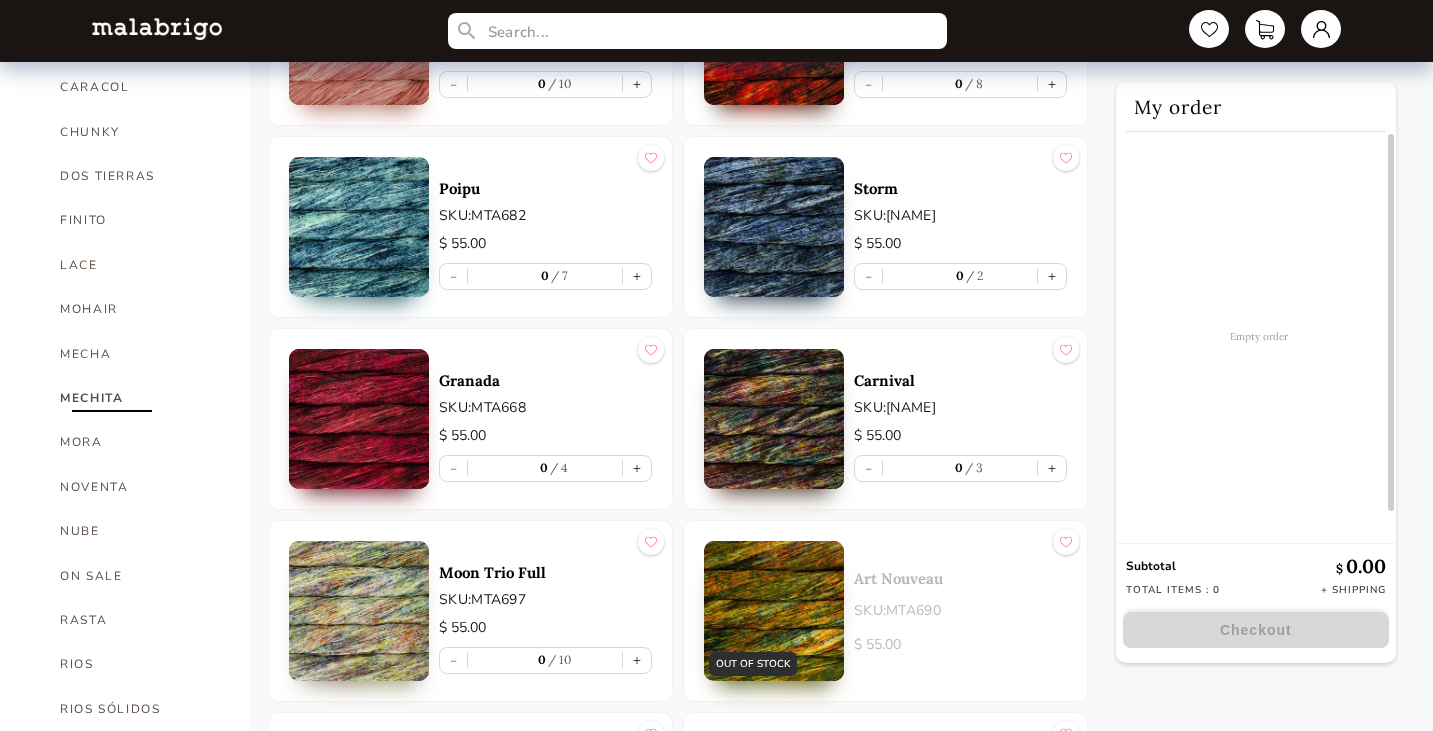 click at bounding box center [359, 419] 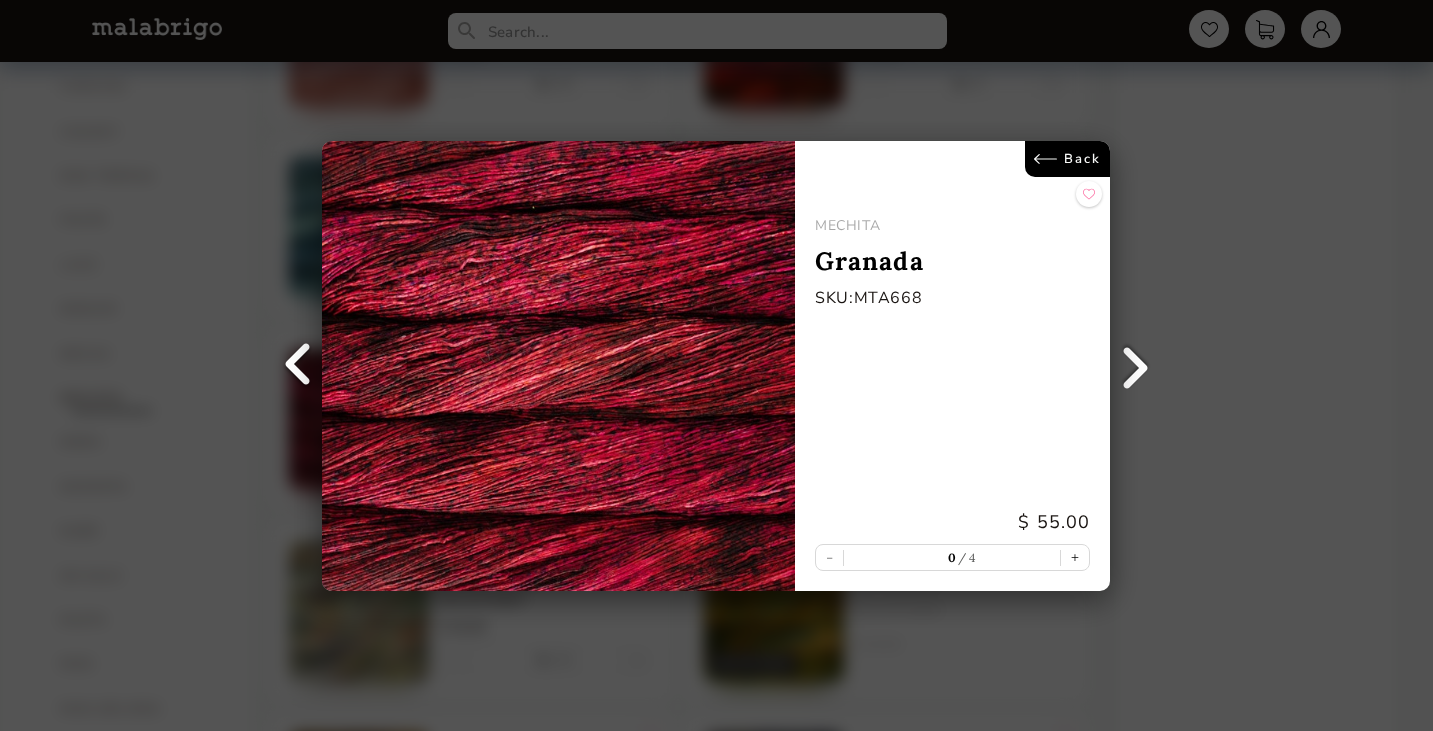 click on "Back" at bounding box center (1068, 159) 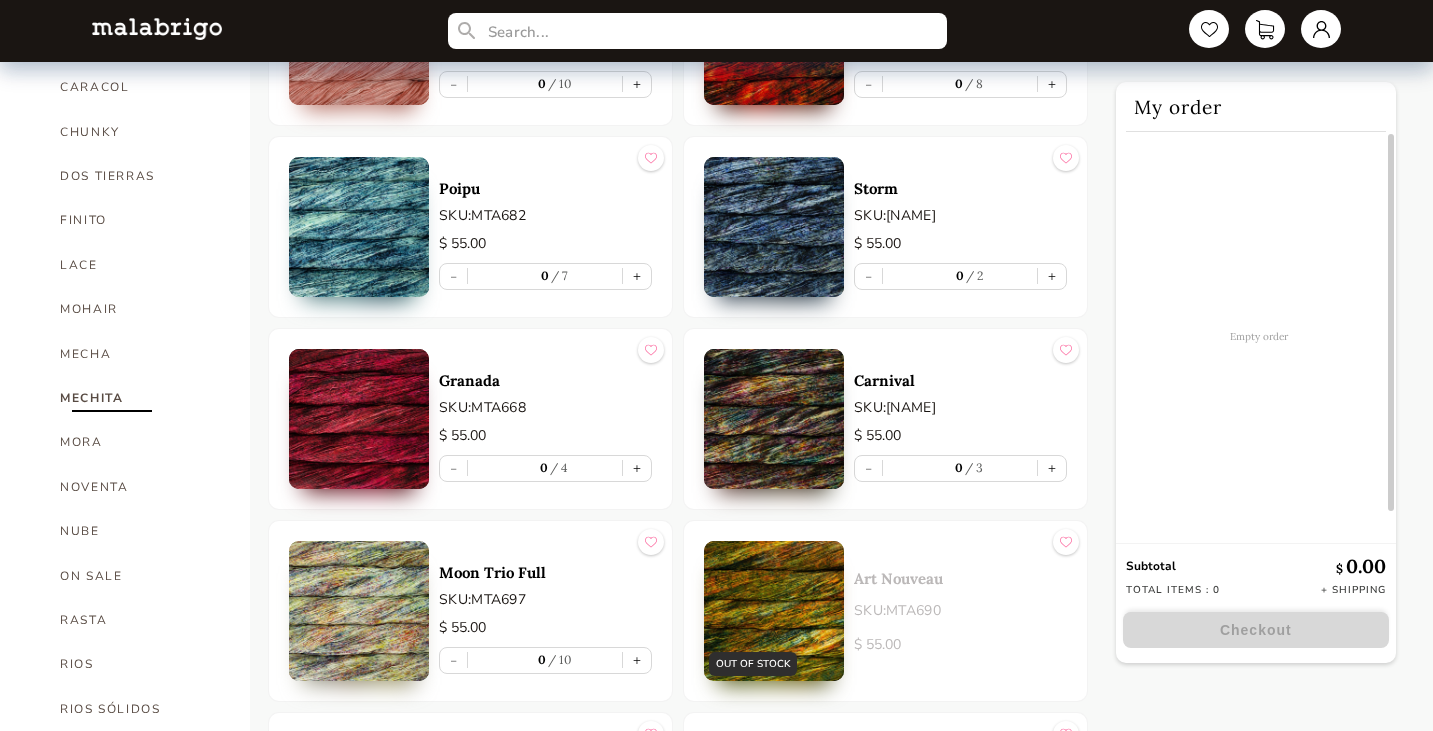 scroll, scrollTop: 0, scrollLeft: 0, axis: both 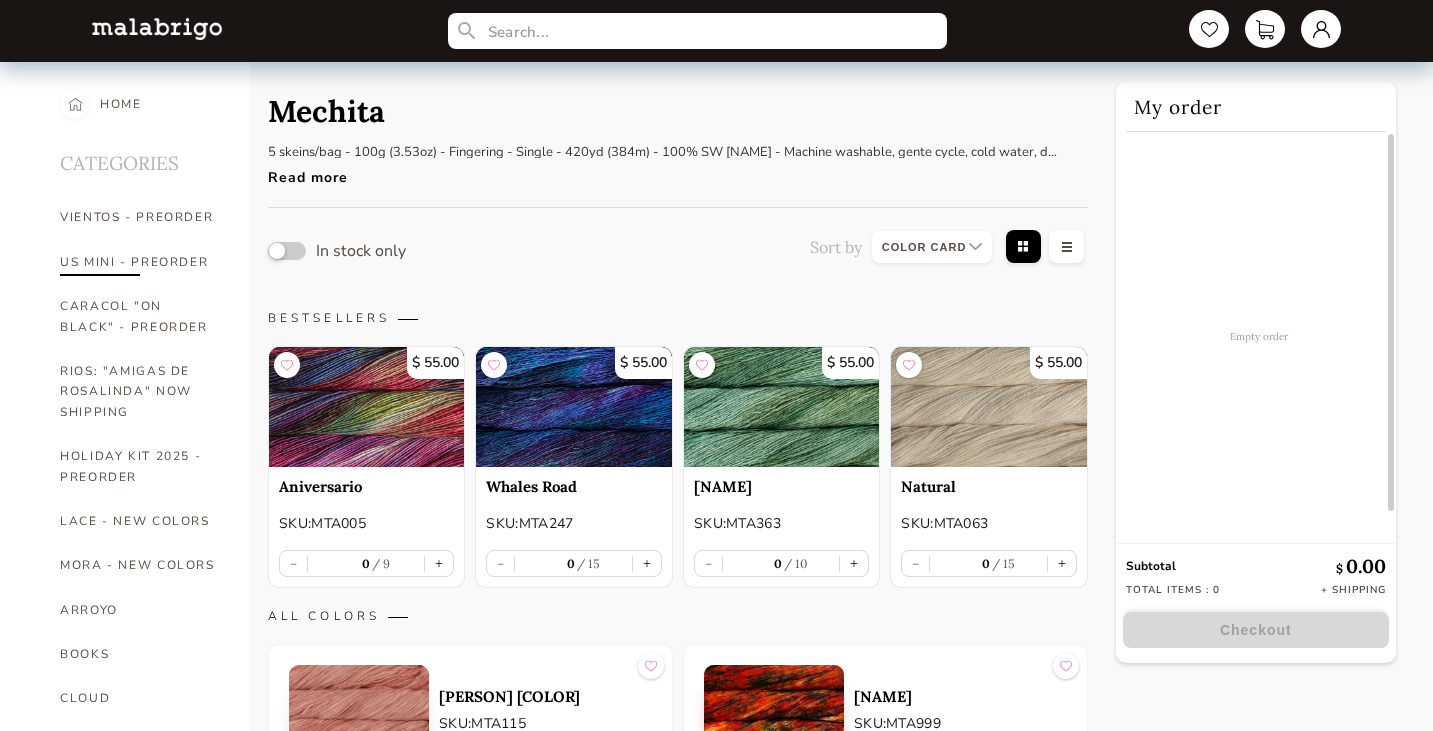 click on "US MINI - PREORDER" at bounding box center (140, 262) 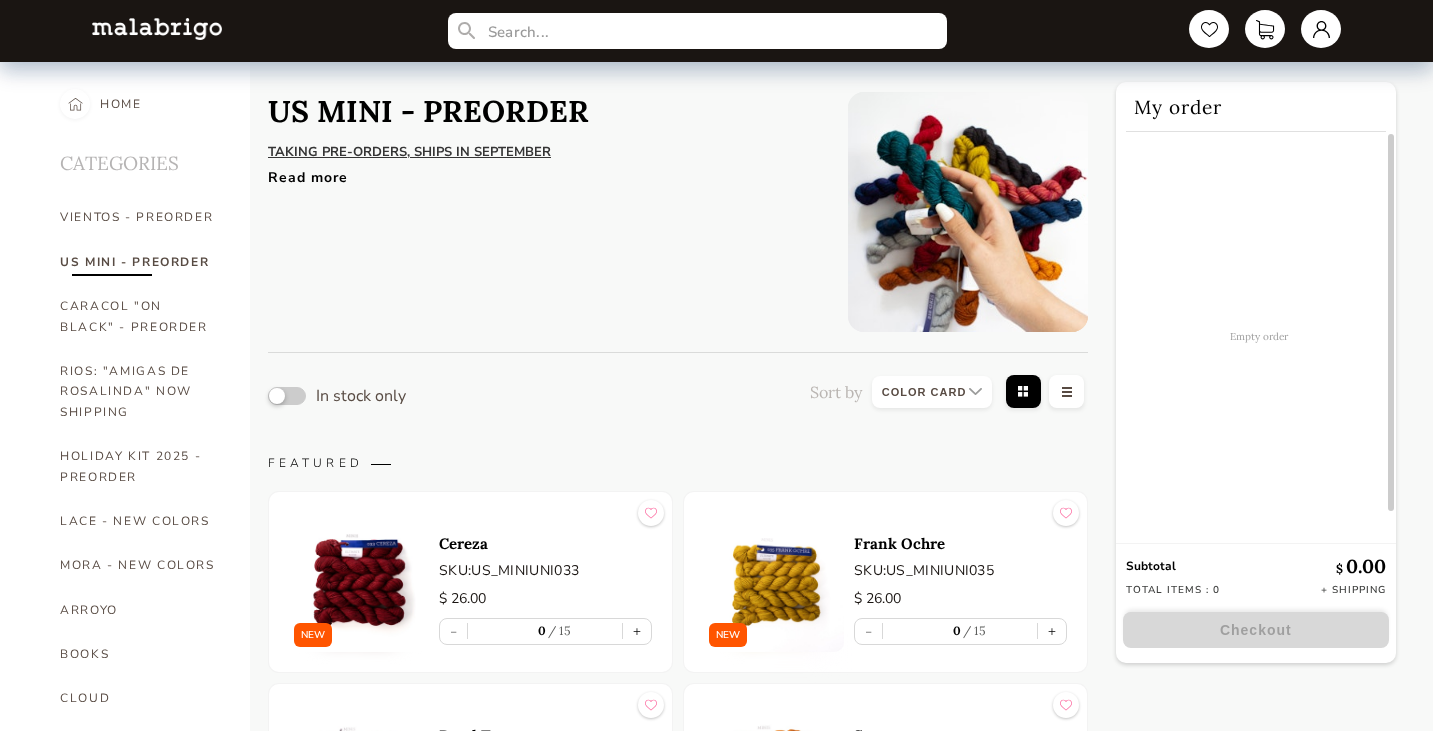 click at bounding box center [359, 582] 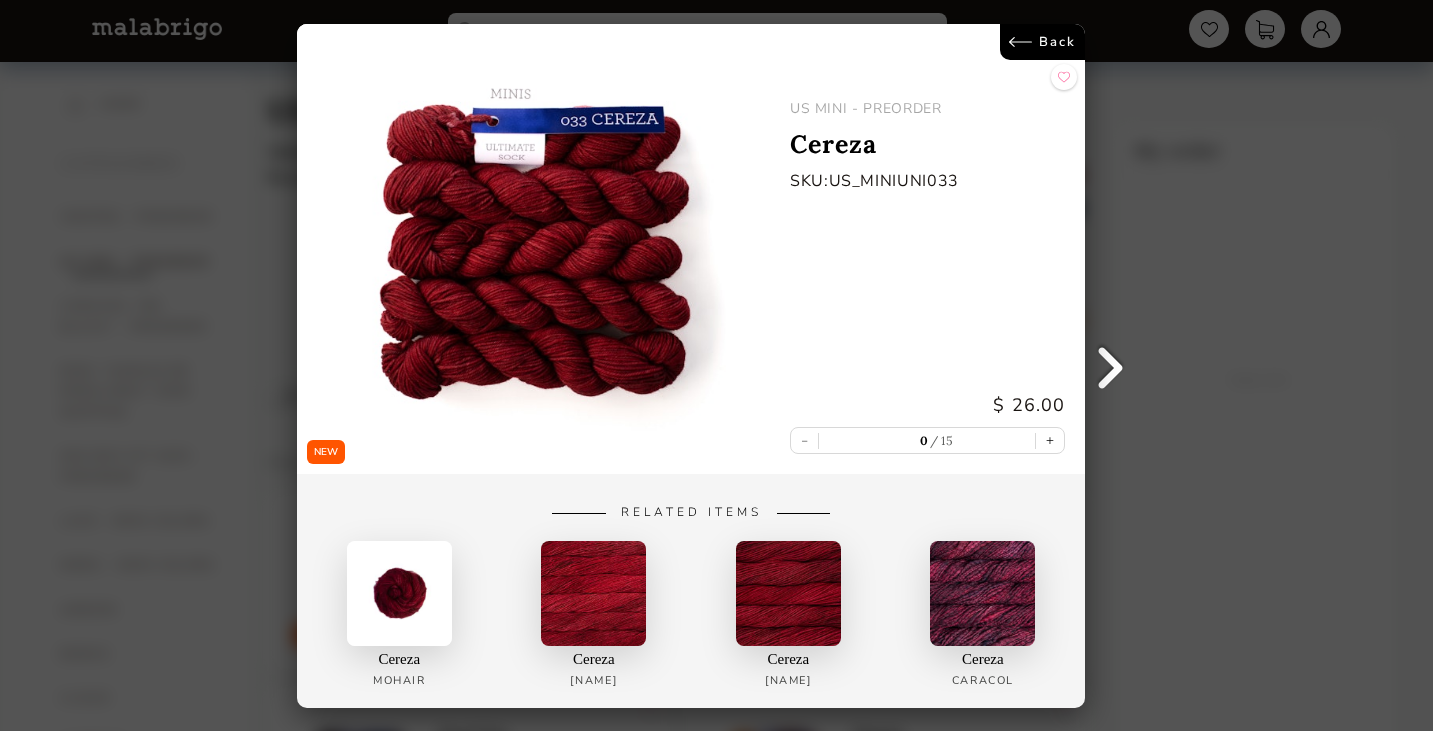 click on "Back" at bounding box center (1043, 42) 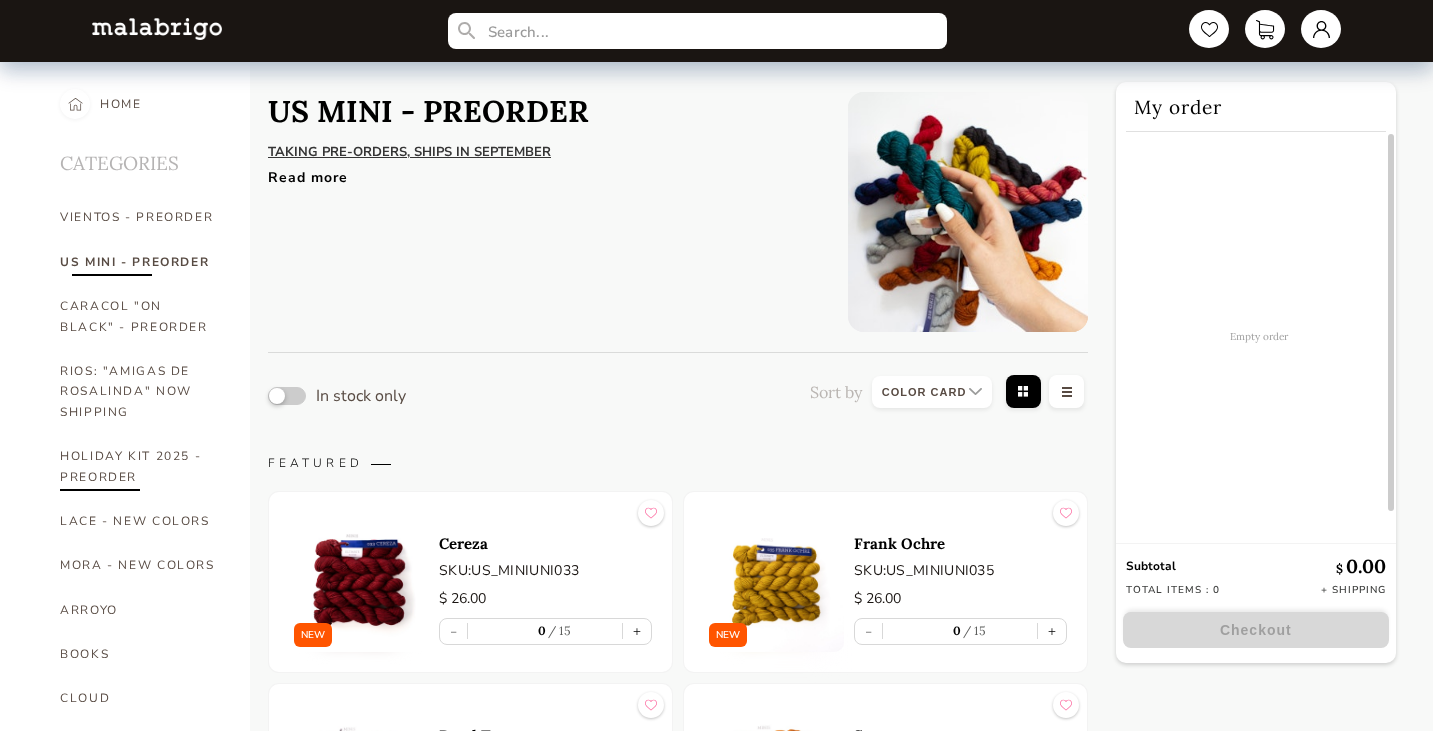 click on "HOLIDAY KIT 2025 - PREORDER" at bounding box center [140, 466] 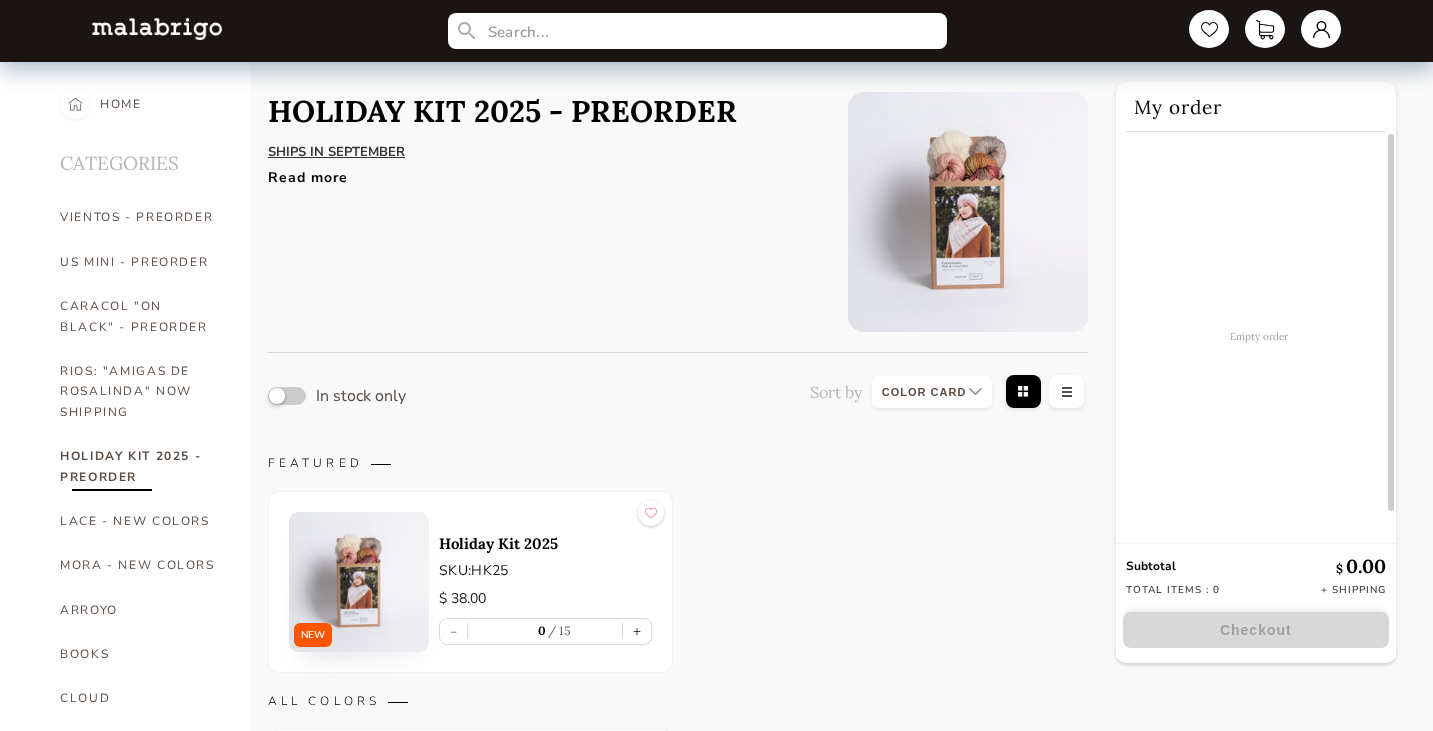 click at bounding box center (359, 582) 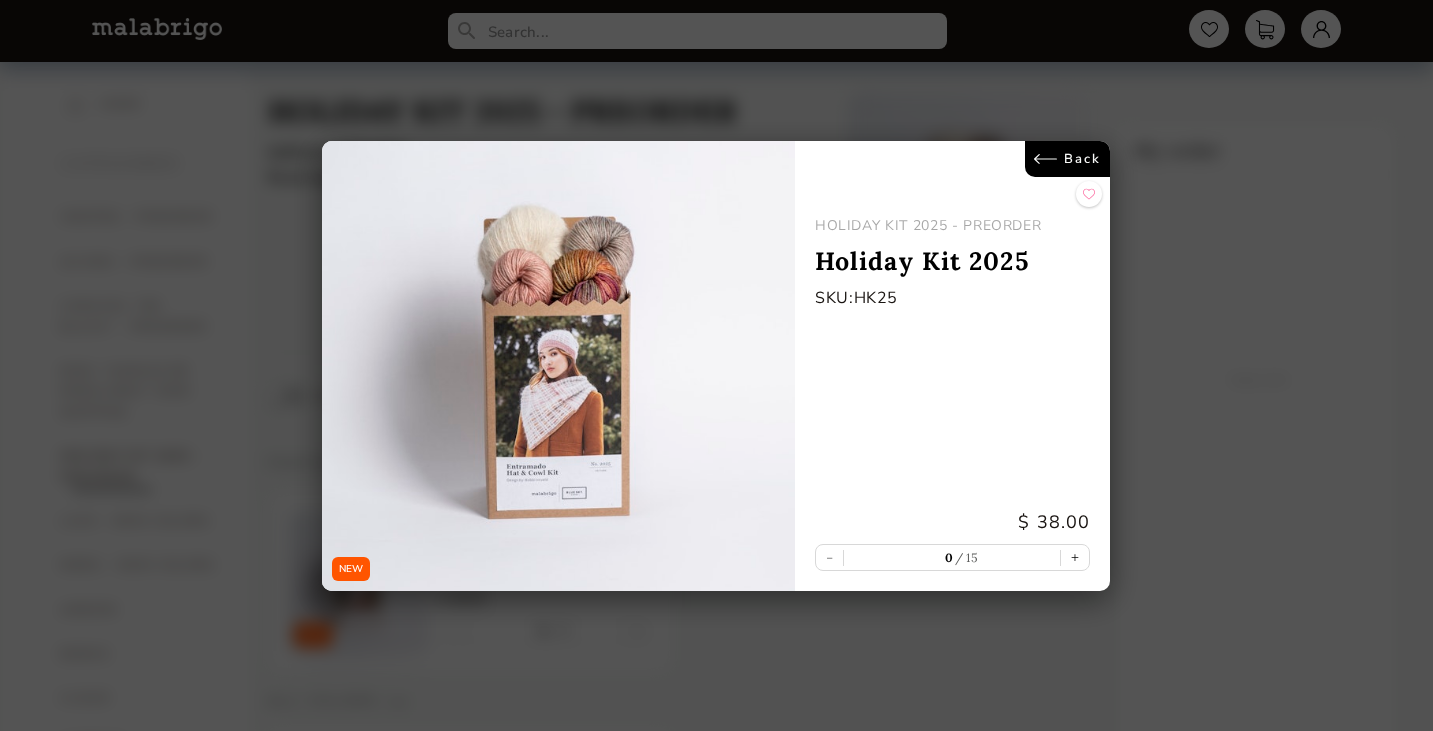 click on "Back" at bounding box center [1068, 159] 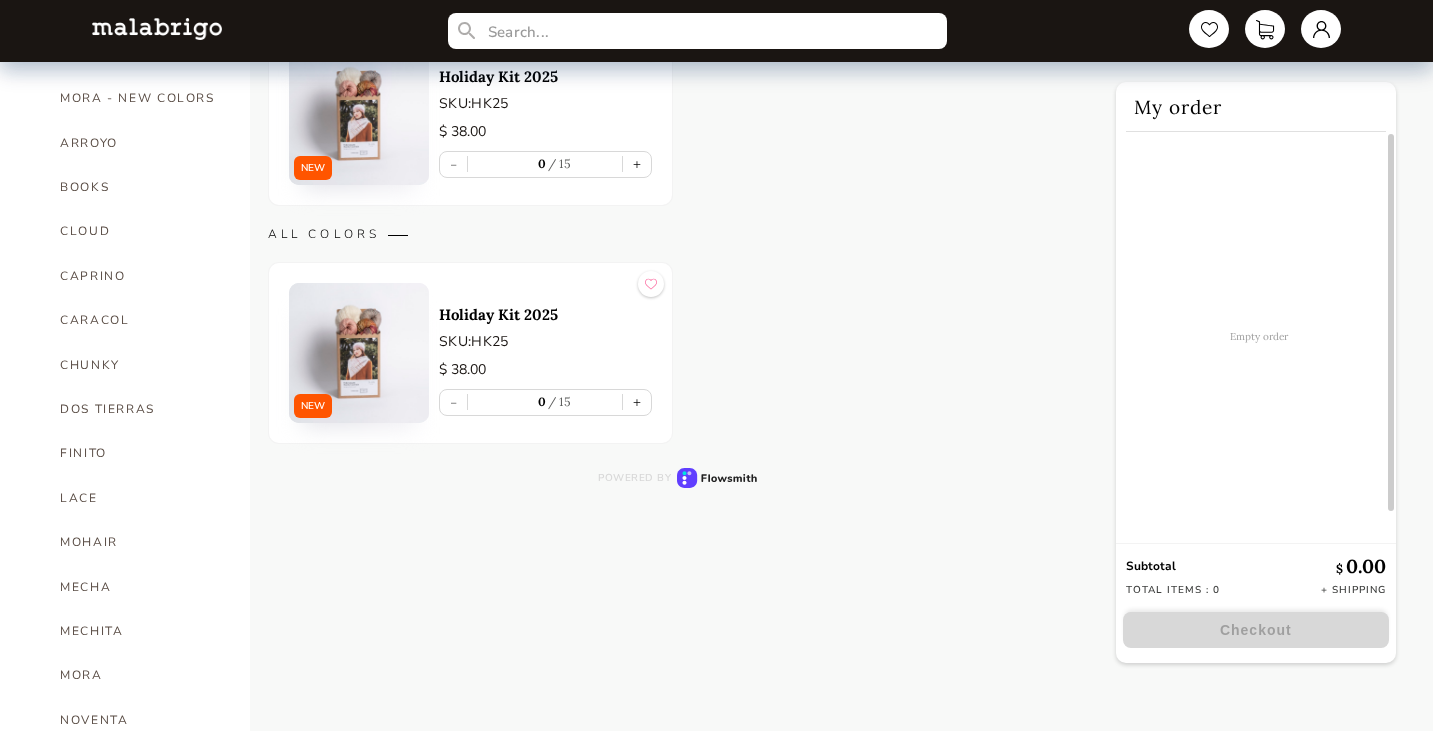 scroll, scrollTop: 0, scrollLeft: 0, axis: both 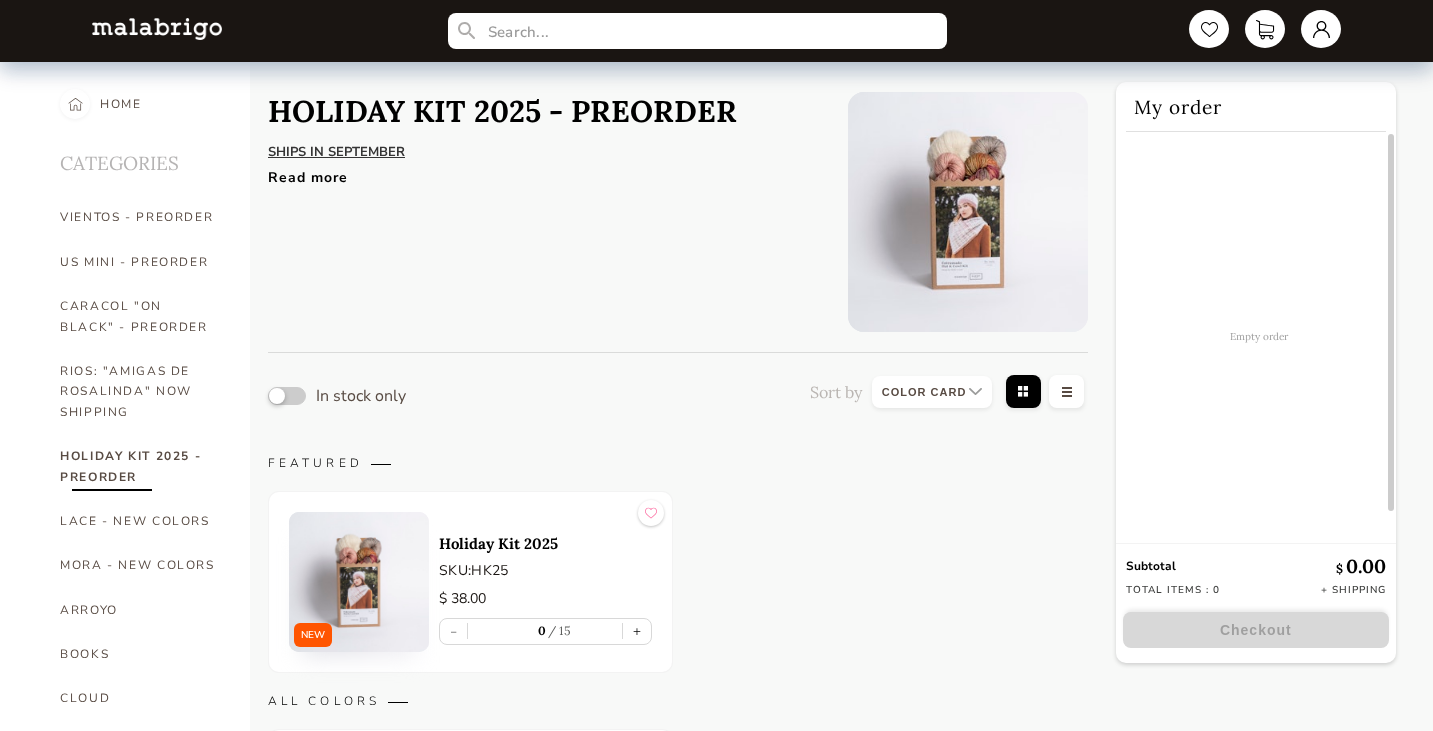 click at bounding box center [968, 212] 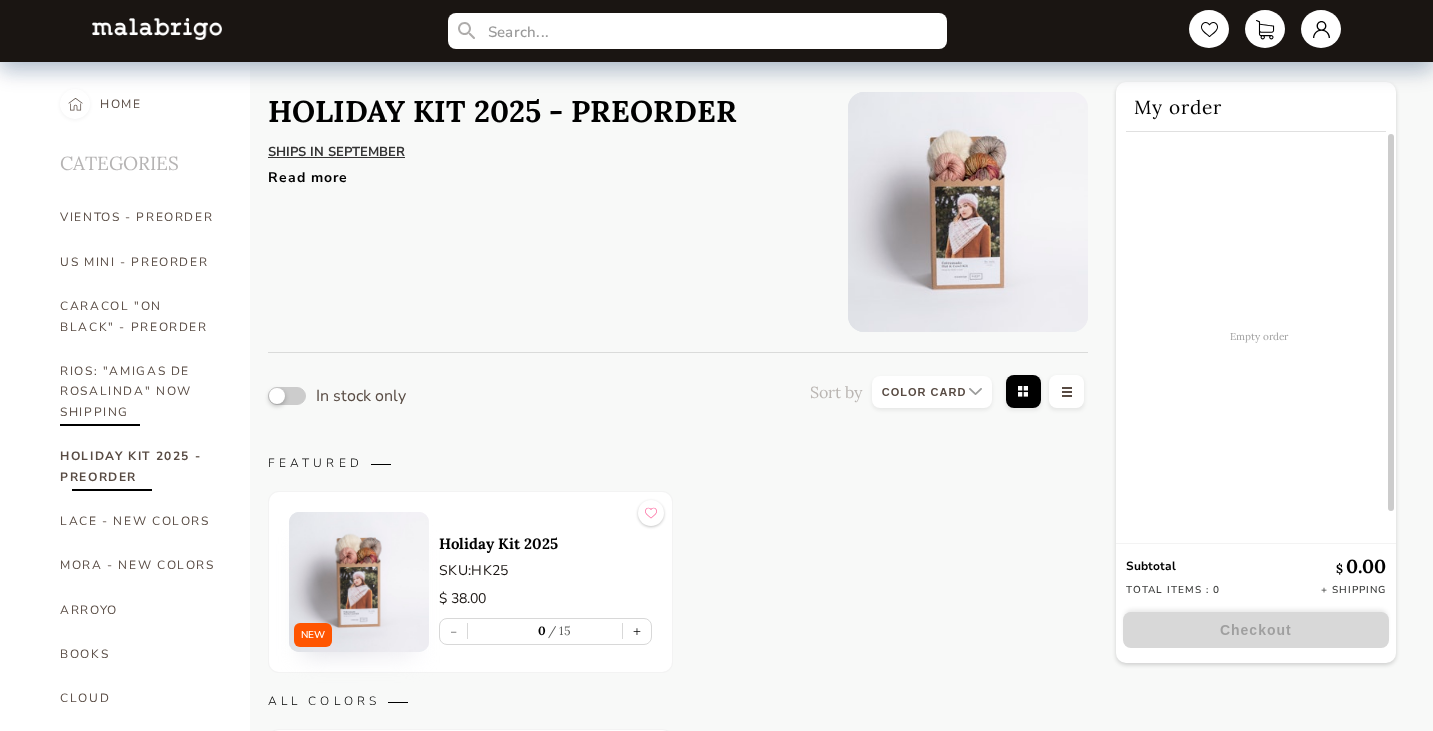 click on "RIOS: "AMIGAS DE ROSALINDA"  NOW SHIPPING" at bounding box center [140, 391] 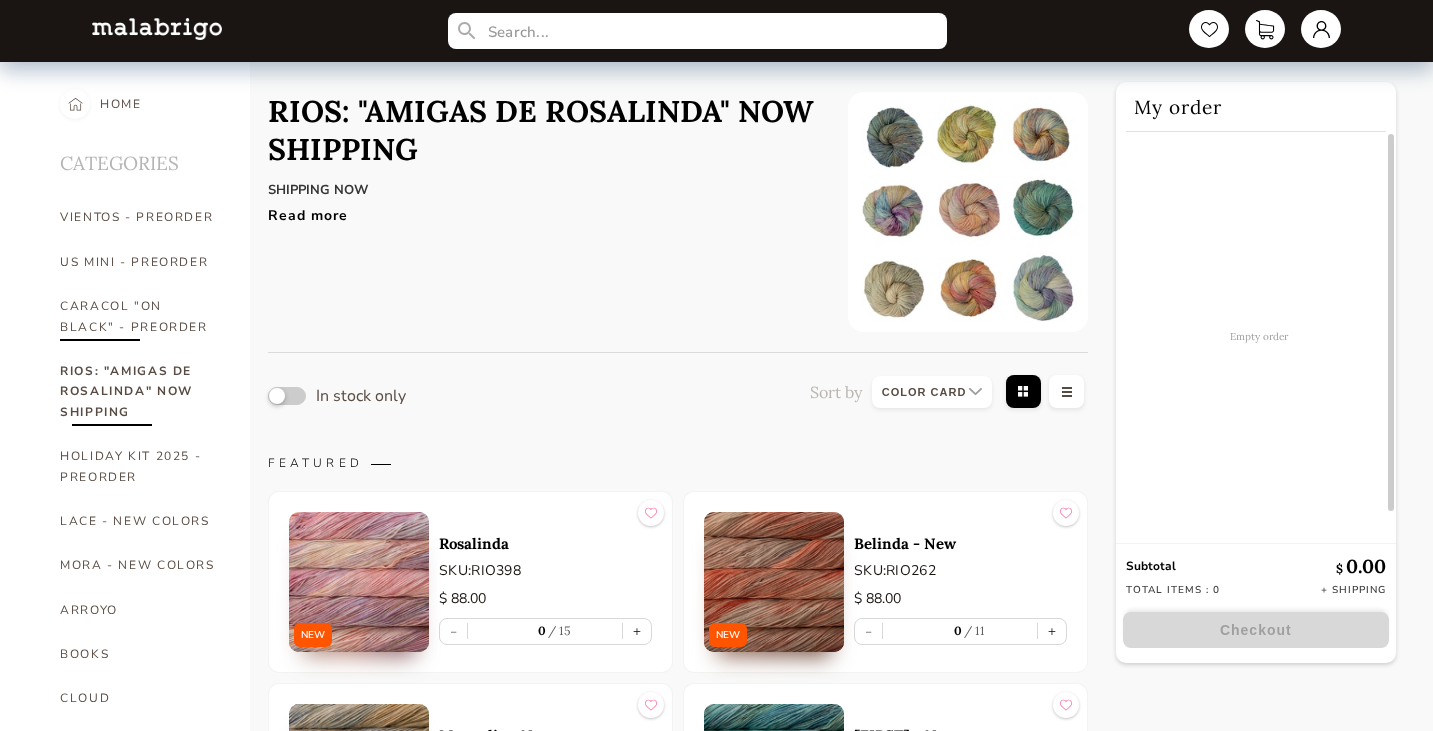 click on "CARACOL "ON BLACK" - PREORDER" at bounding box center (140, 316) 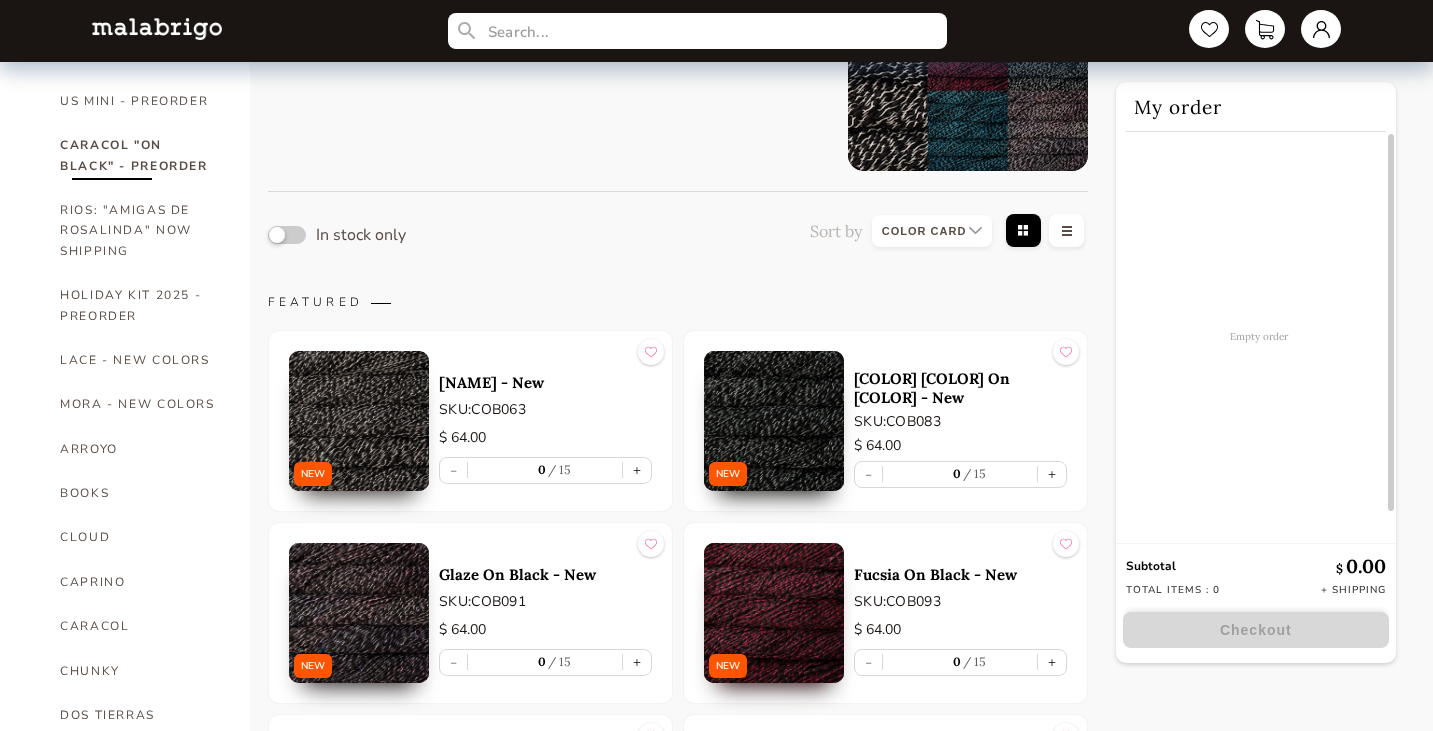 scroll, scrollTop: 233, scrollLeft: 0, axis: vertical 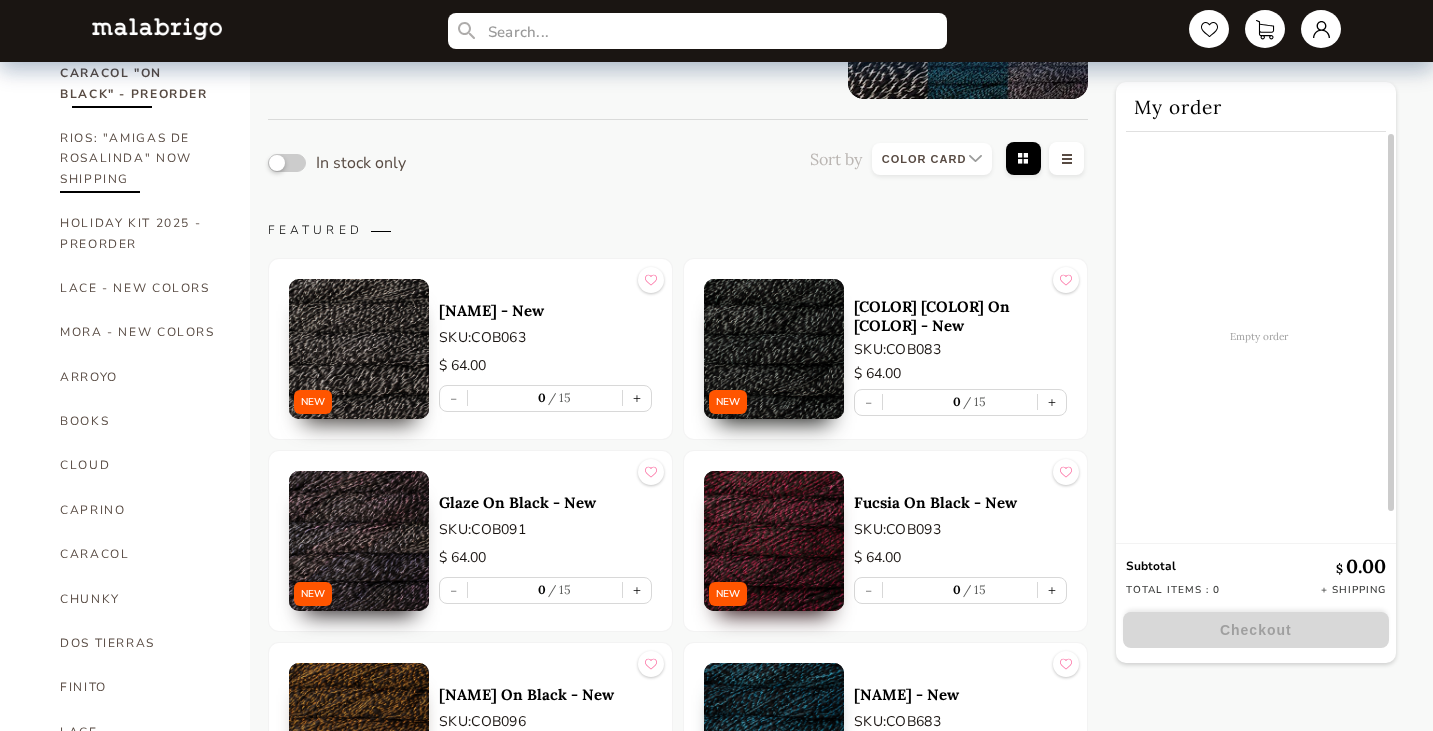 click on "RIOS: "AMIGAS DE ROSALINDA"  NOW SHIPPING" at bounding box center [140, 158] 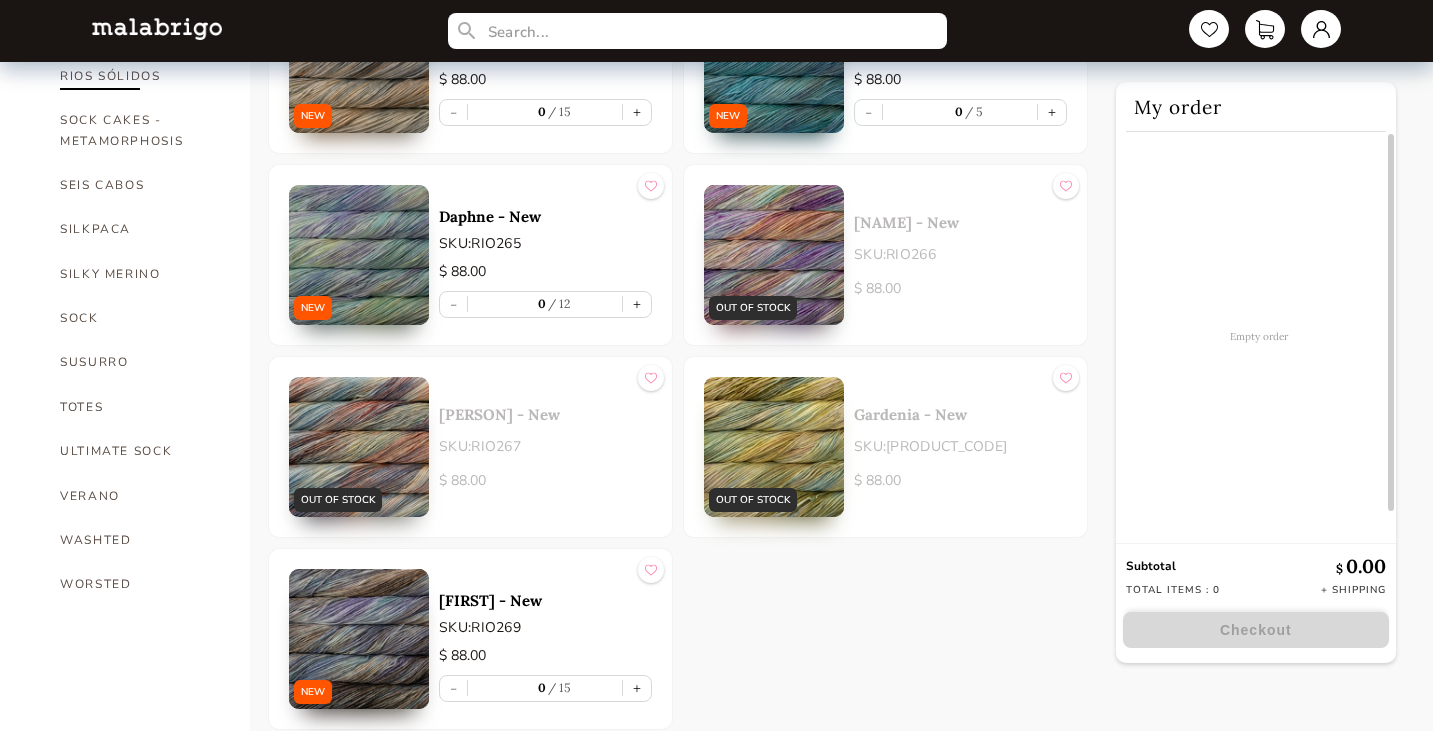 scroll, scrollTop: 1380, scrollLeft: 0, axis: vertical 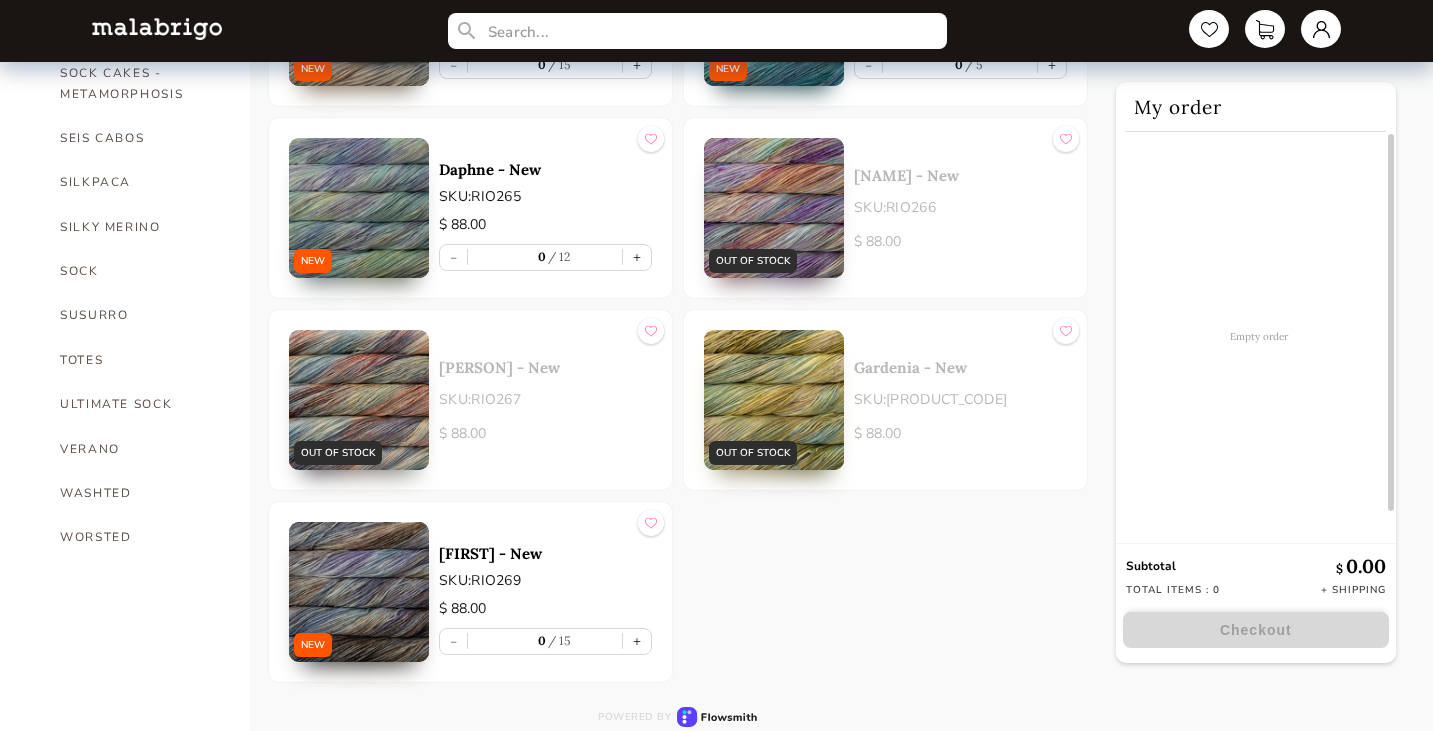 click at bounding box center [359, 400] 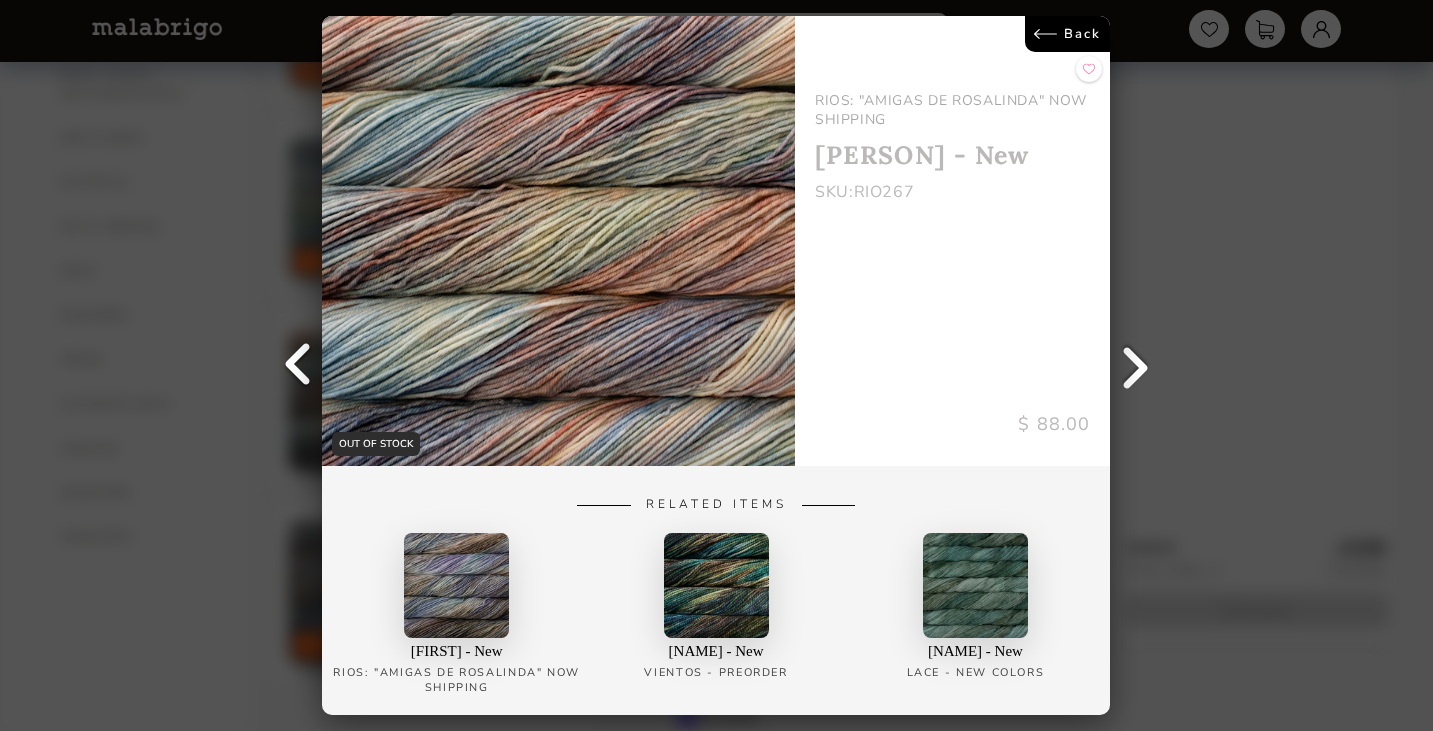 click on "Back" at bounding box center (1068, 34) 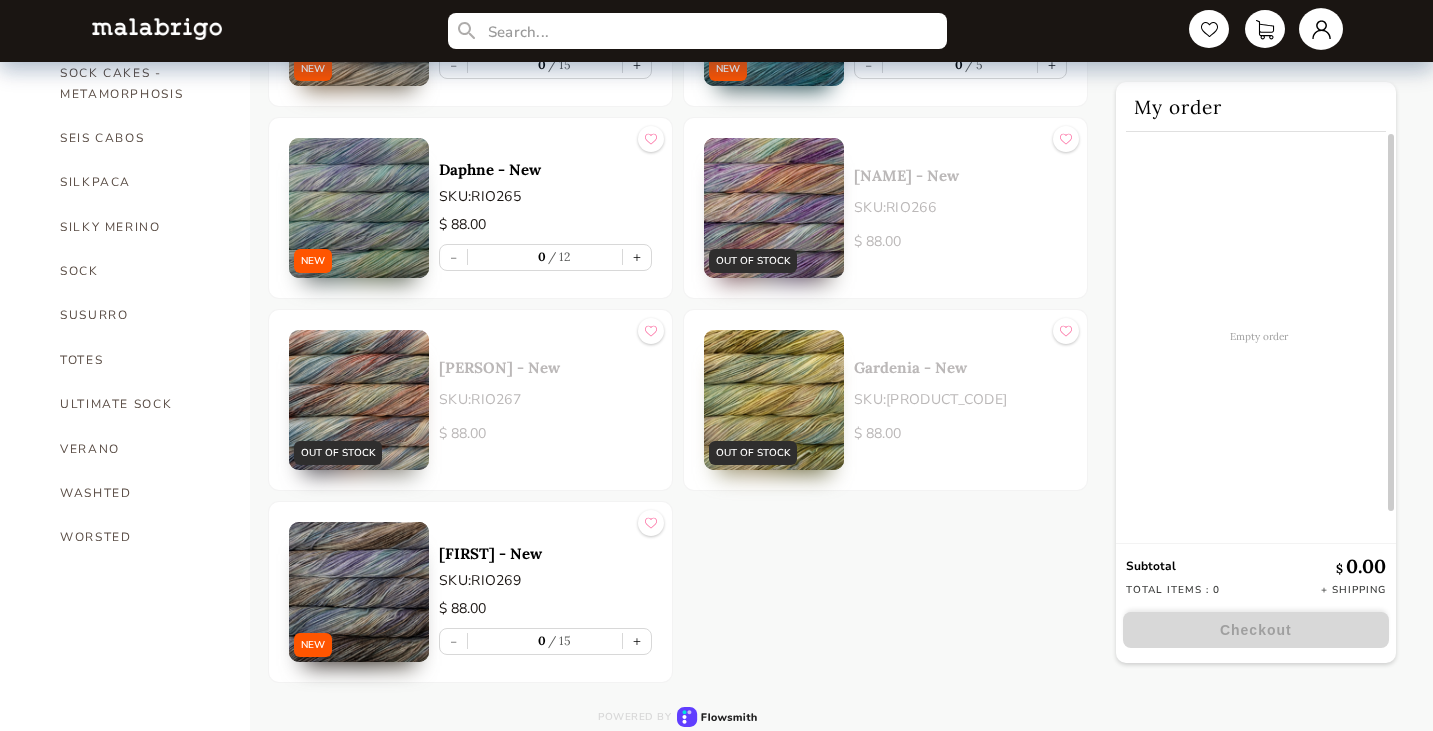 click at bounding box center (1321, 29) 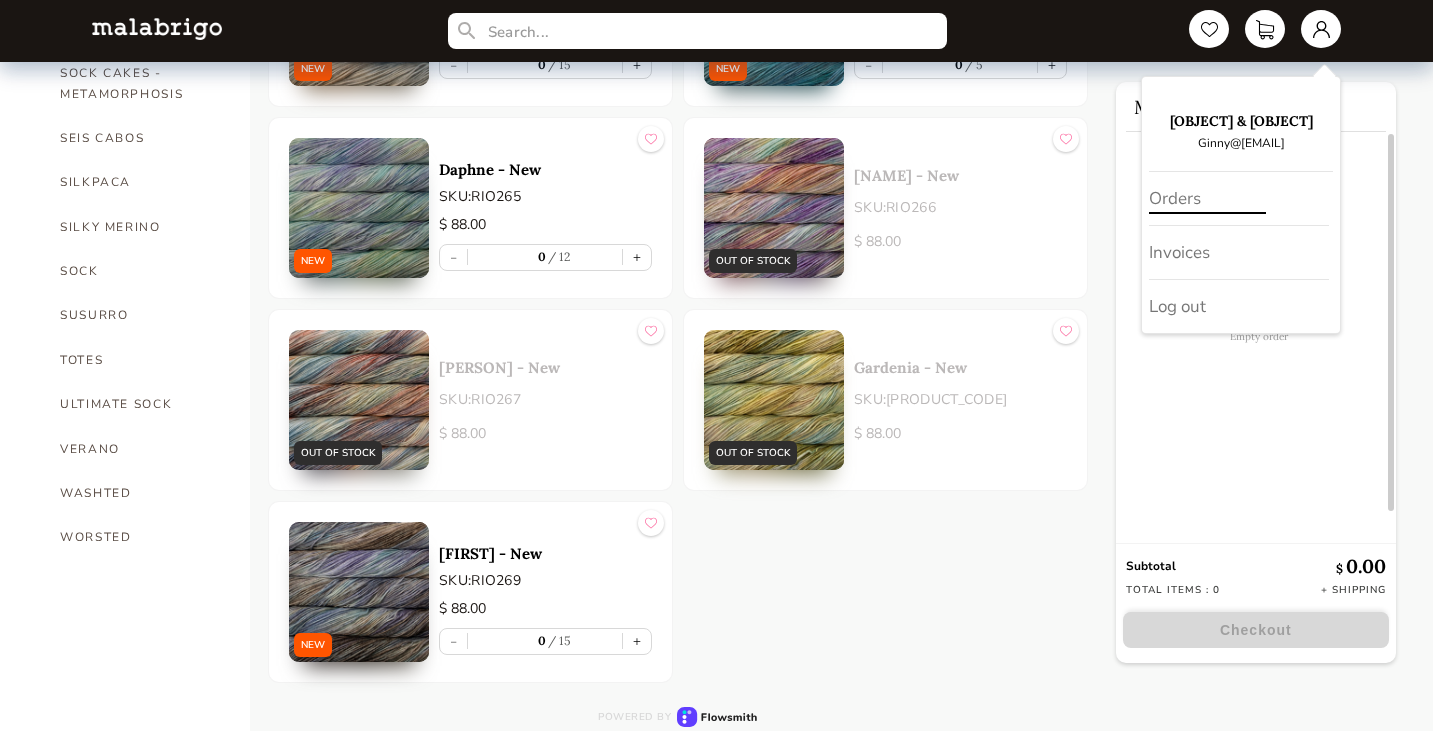 click on "Orders" at bounding box center (1239, 199) 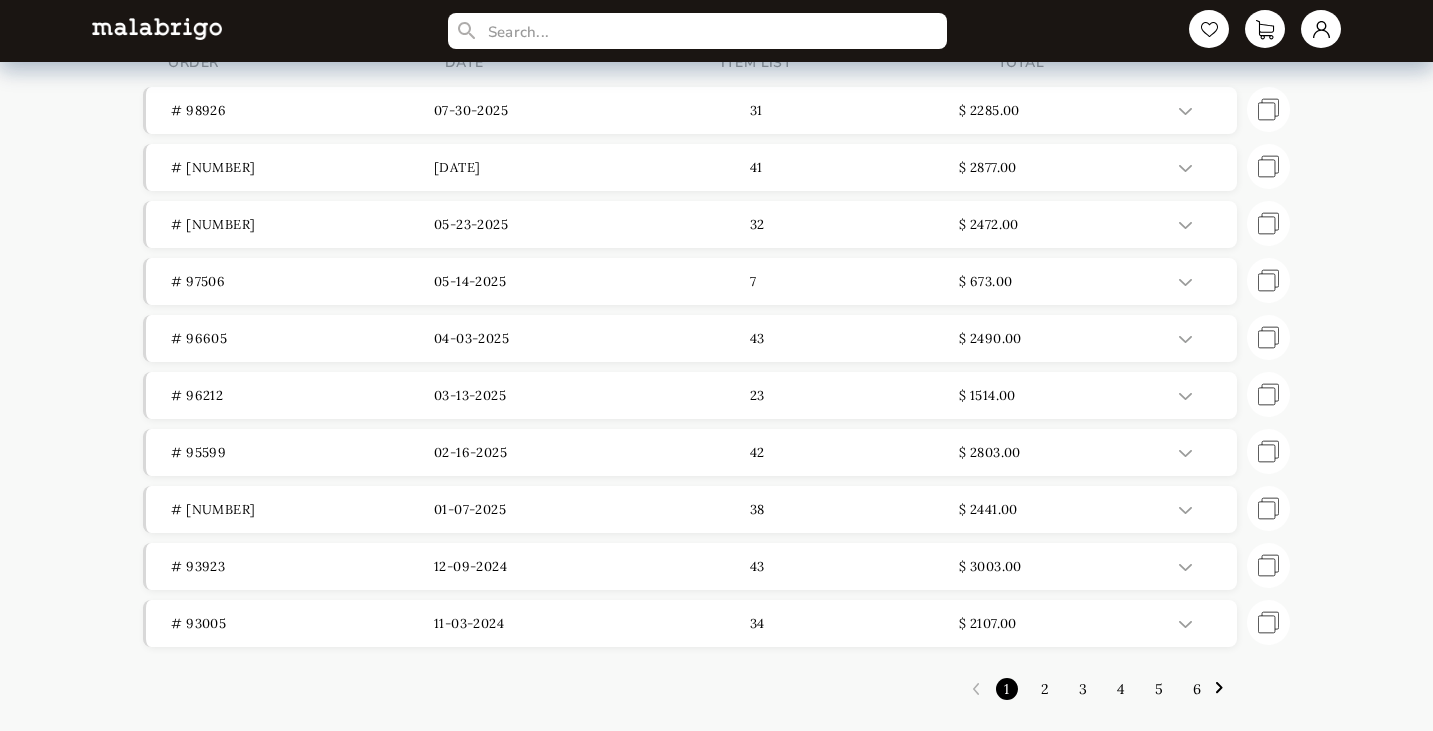 scroll, scrollTop: 130, scrollLeft: 0, axis: vertical 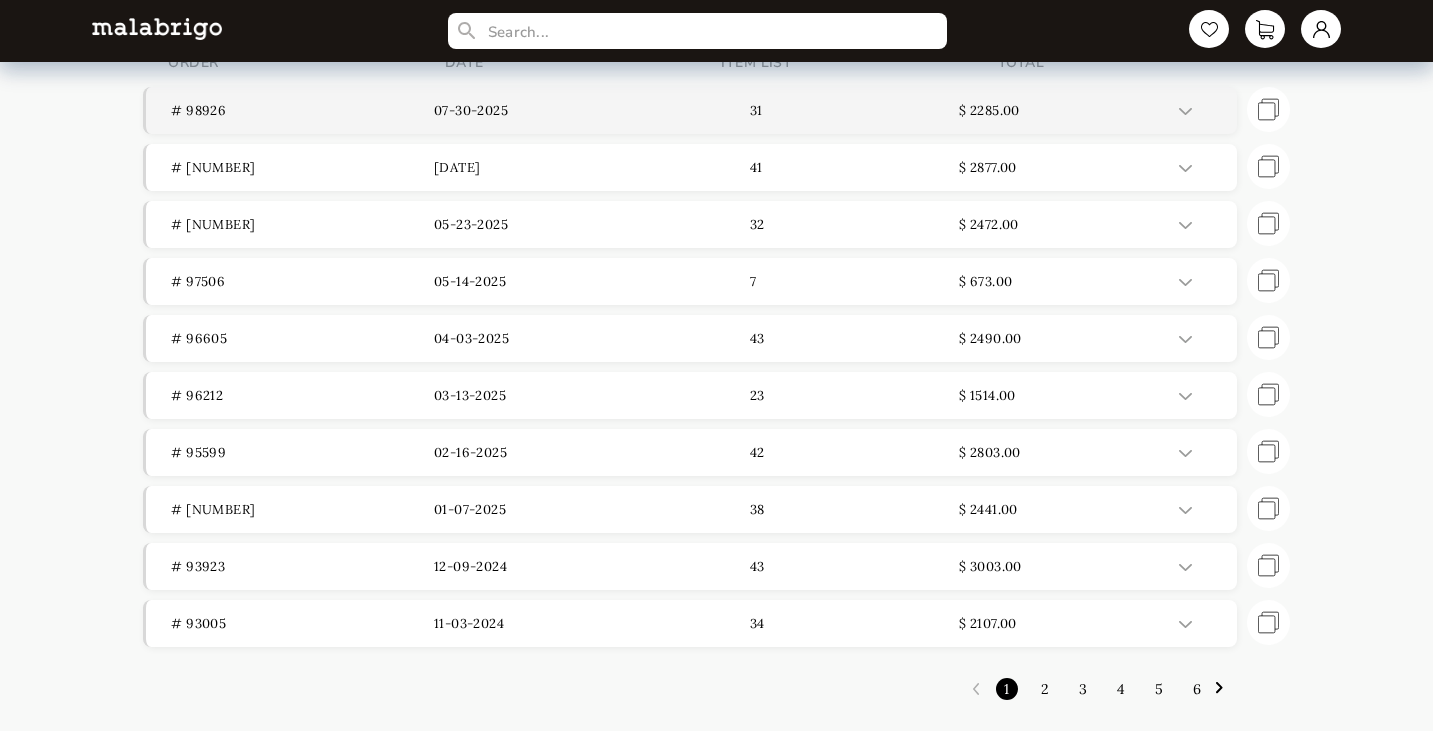 click on "# 98926" at bounding box center (302, 110) 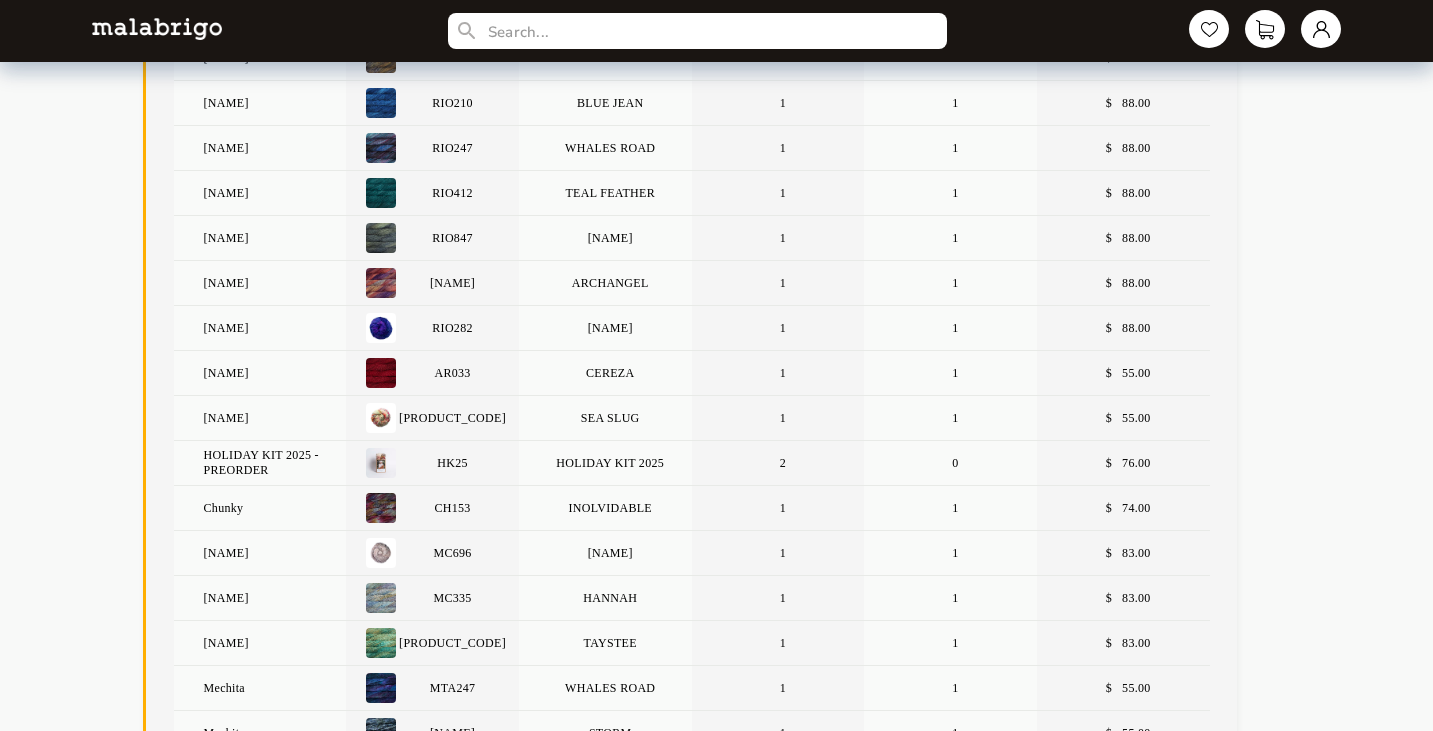 scroll, scrollTop: 213, scrollLeft: 0, axis: vertical 